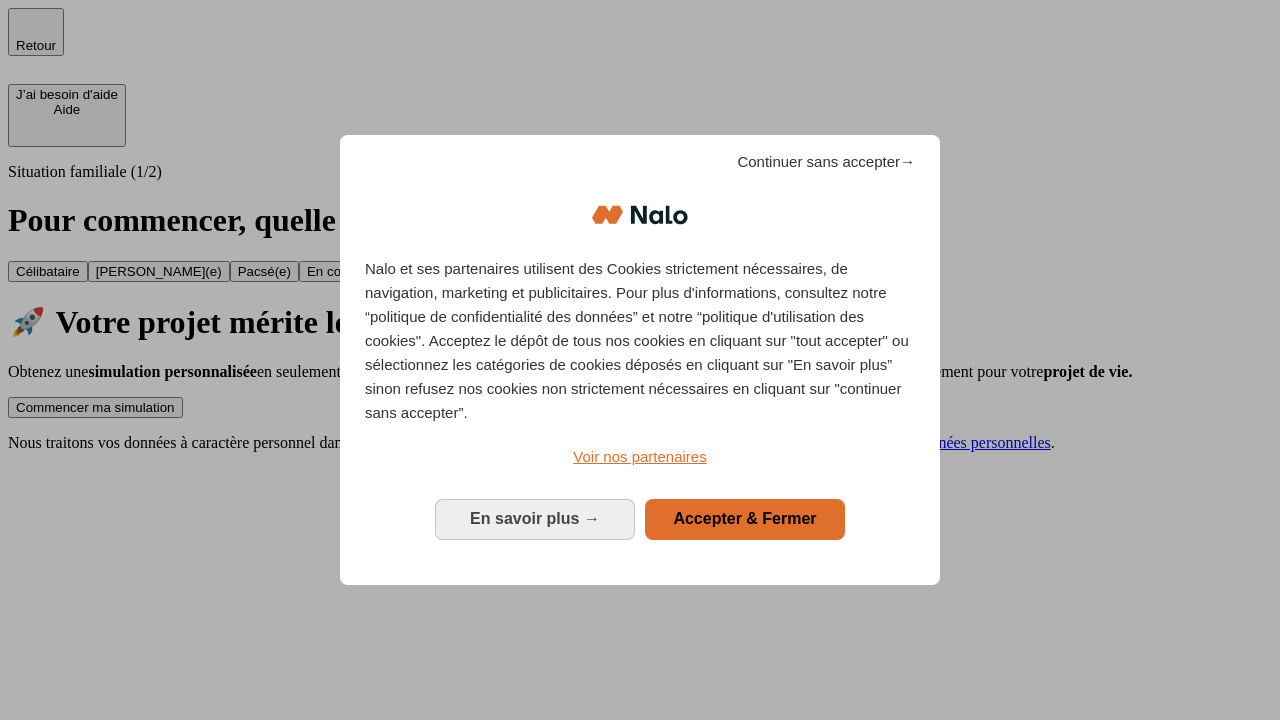 scroll, scrollTop: 0, scrollLeft: 0, axis: both 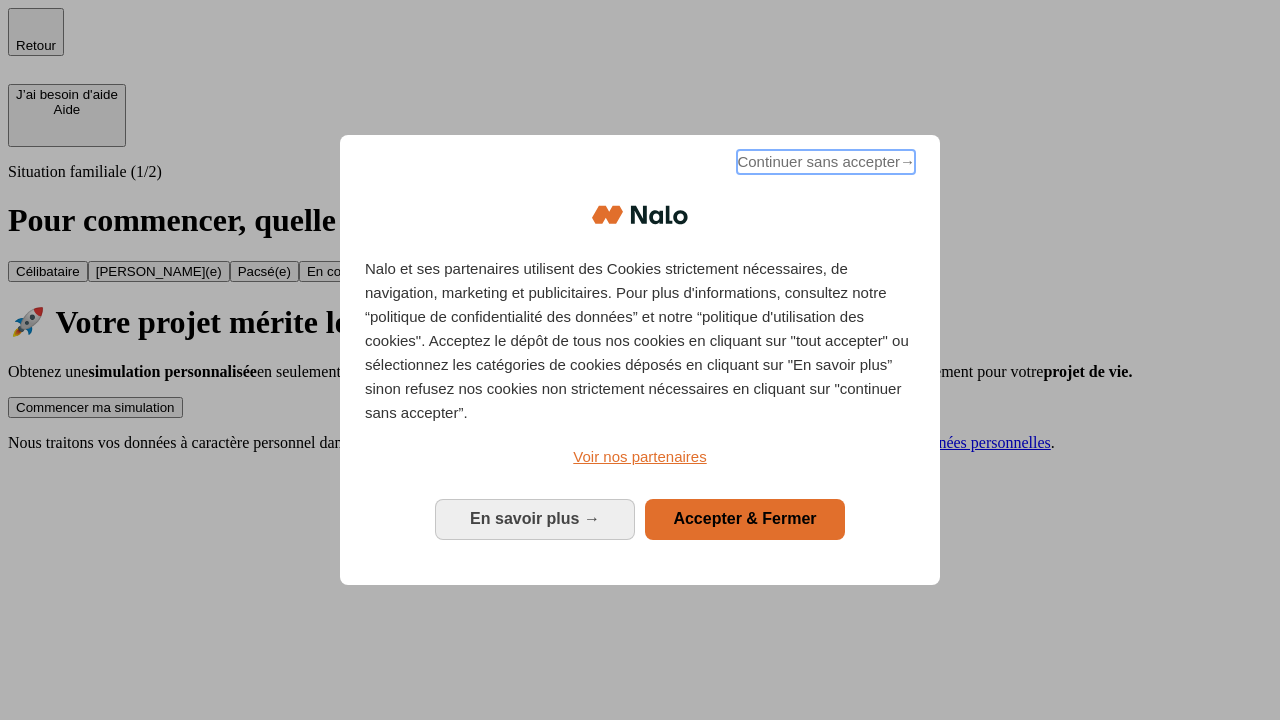 click on "Continuer sans accepter  →" at bounding box center [826, 162] 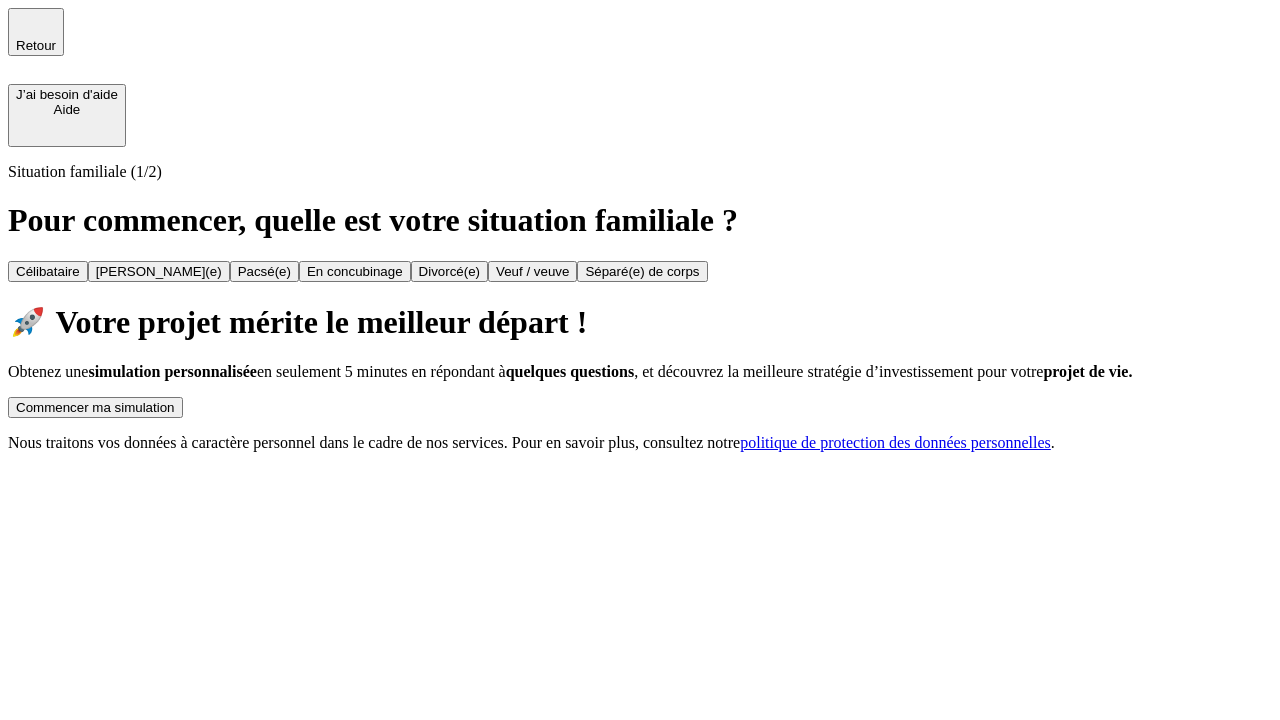 click on "Commencer ma simulation" at bounding box center [95, 407] 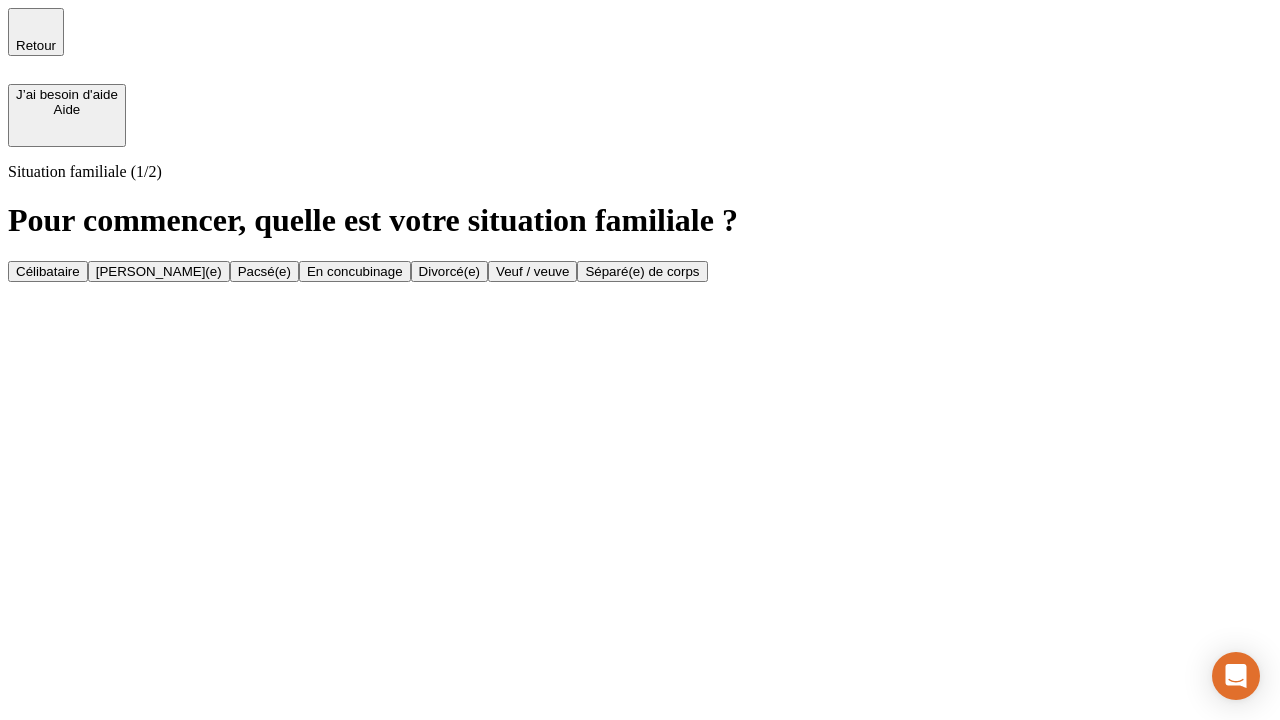 click on "En concubinage" at bounding box center (355, 271) 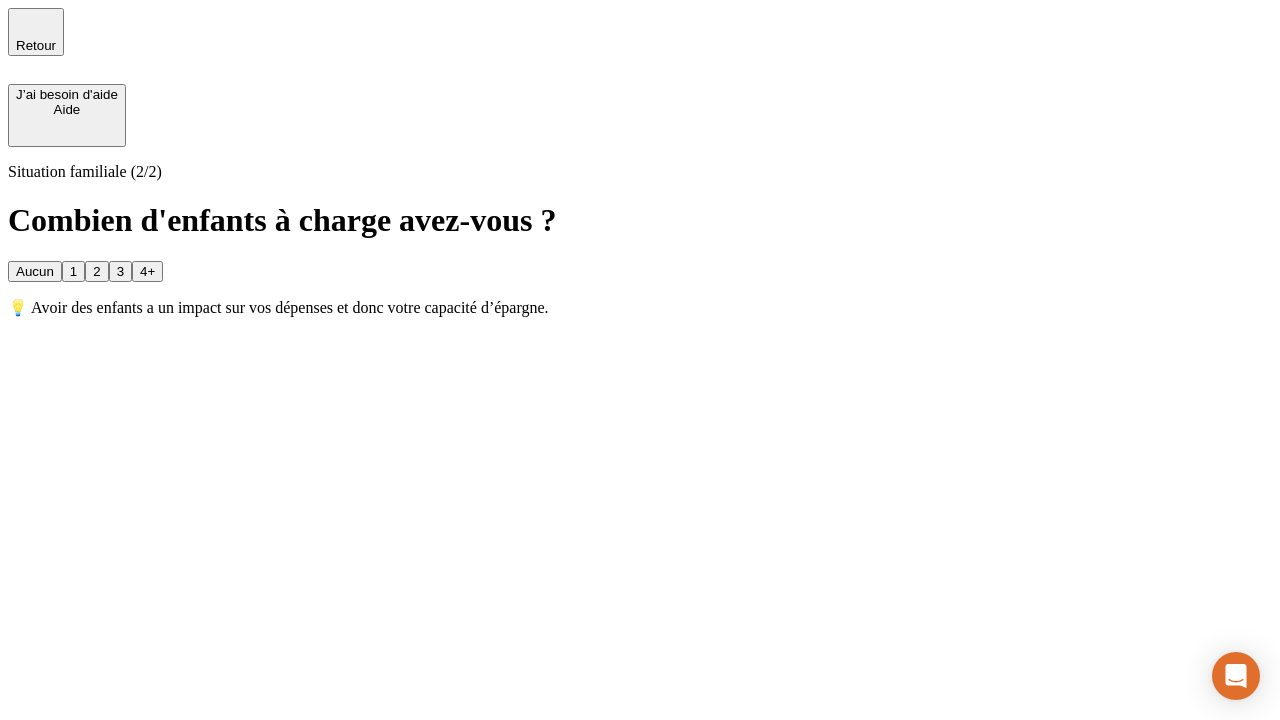 click on "2" at bounding box center [96, 271] 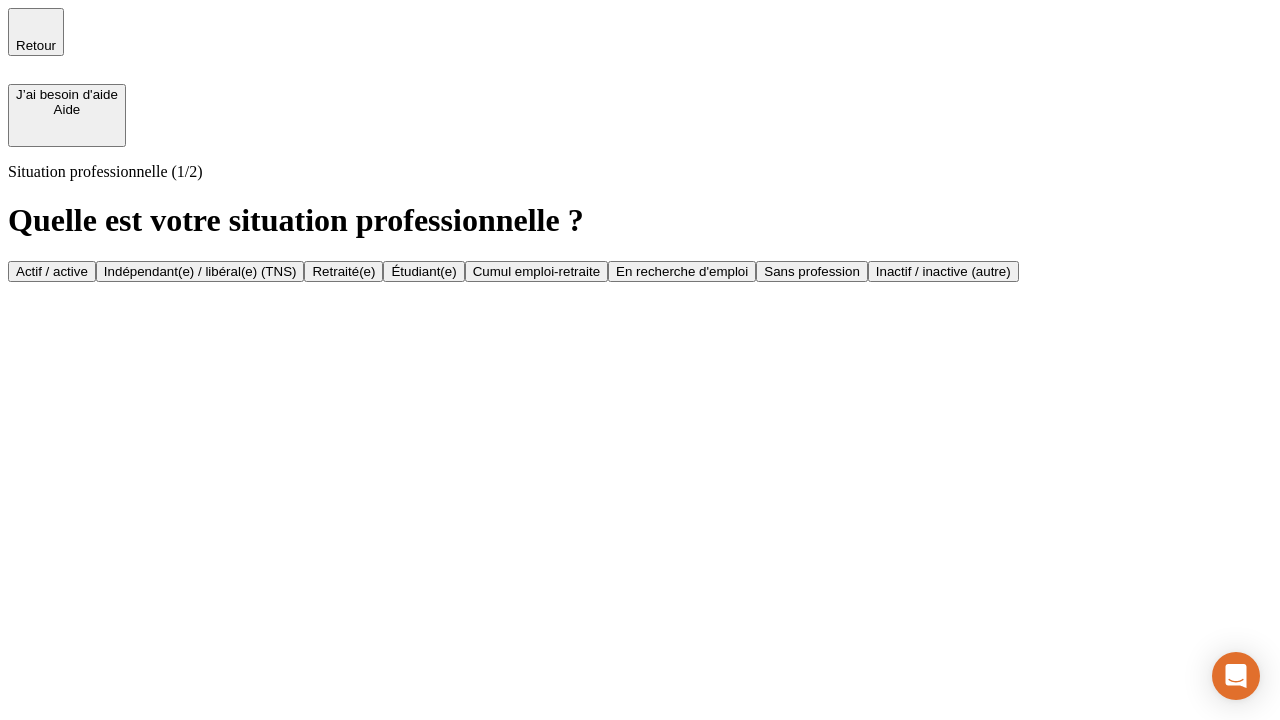 click on "Indépendant(e) / libéral(e) (TNS)" at bounding box center [200, 271] 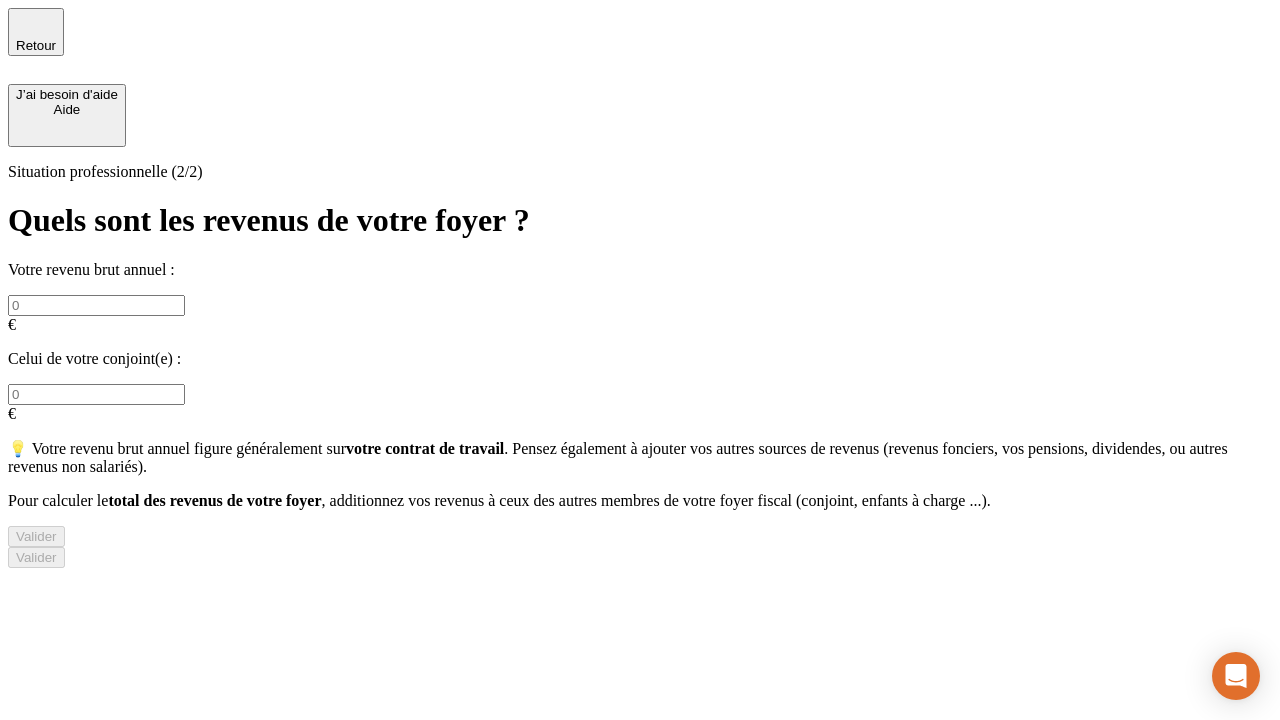 click at bounding box center [96, 305] 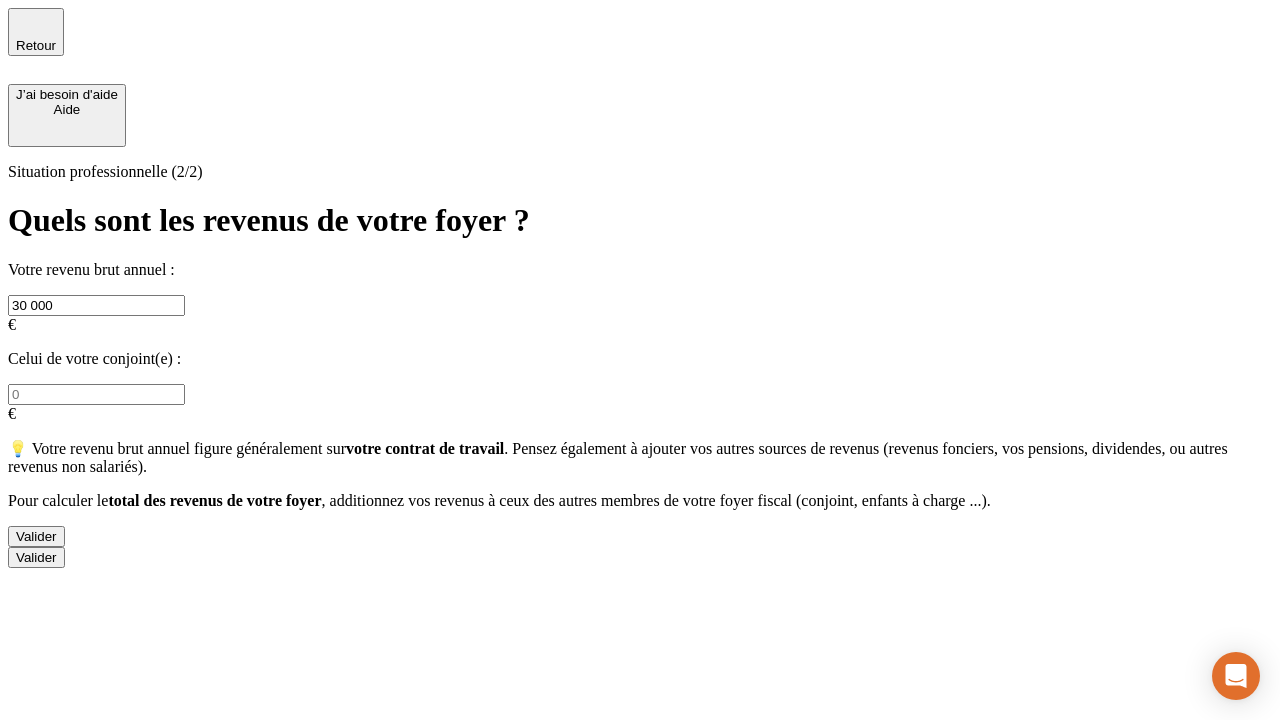 click on "Valider" at bounding box center (36, 536) 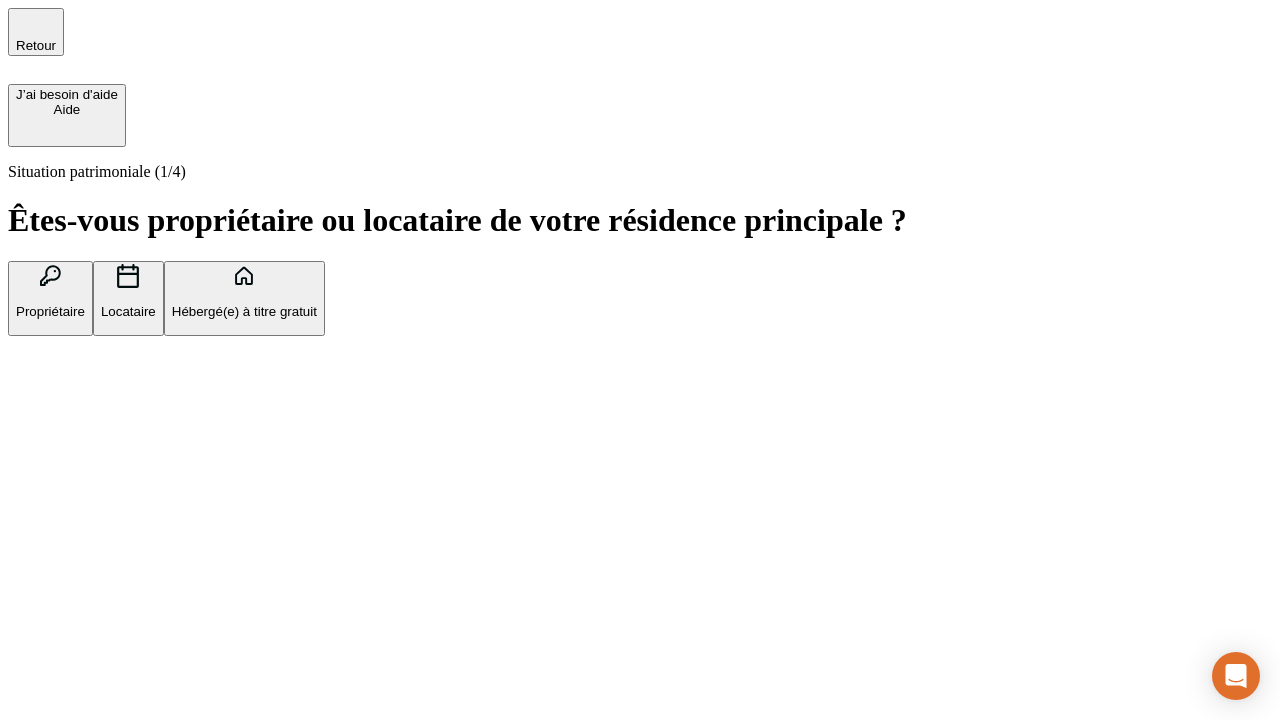 click on "Locataire" at bounding box center [128, 311] 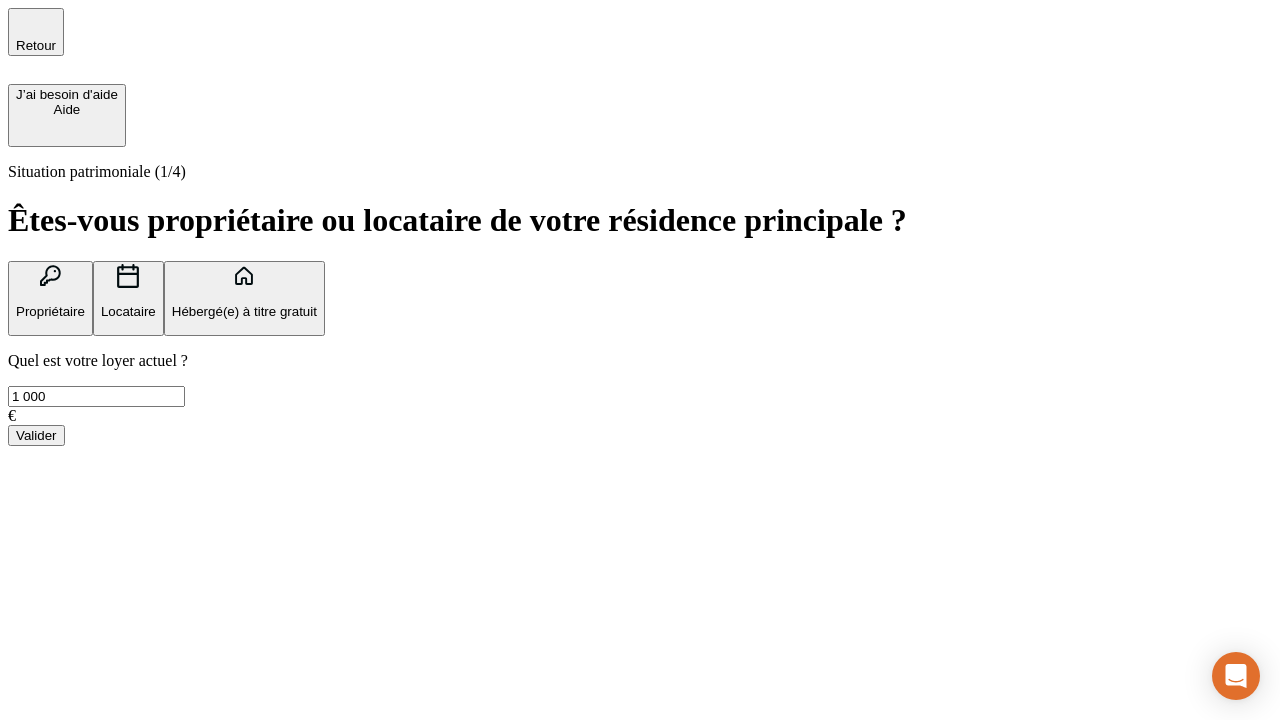 type on "1 000" 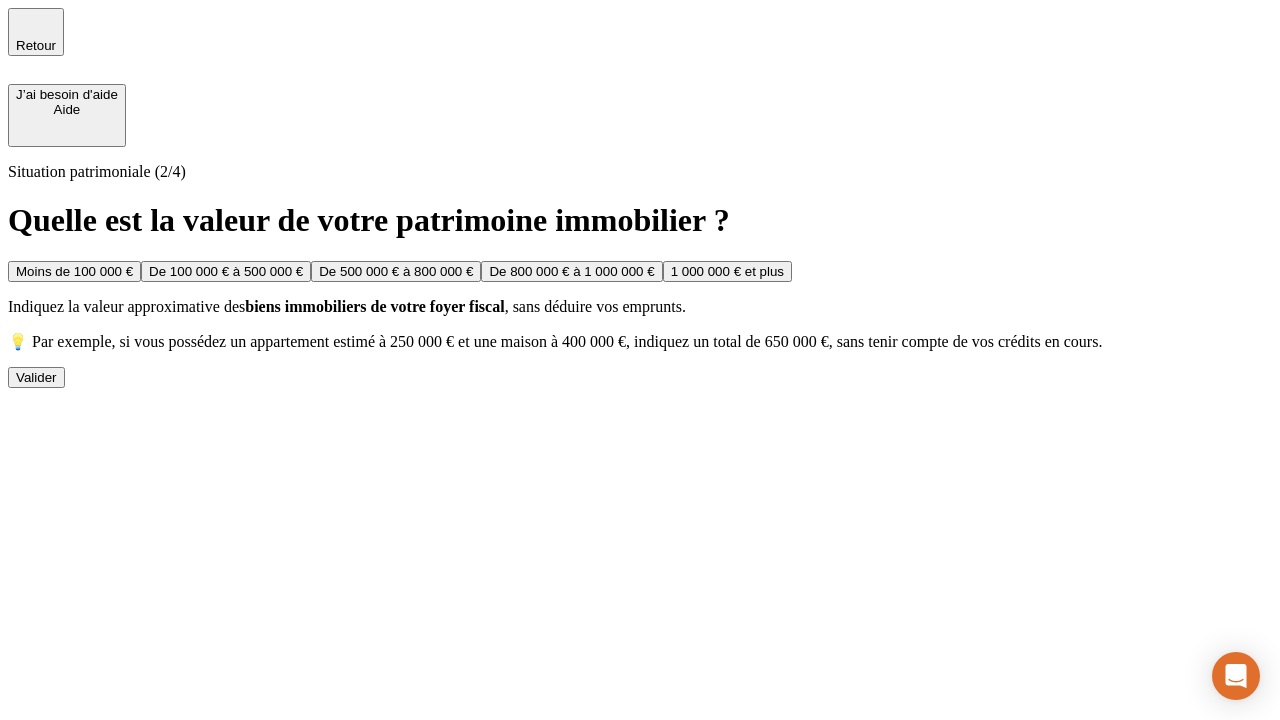 click on "Moins de 100 000 €" at bounding box center [74, 271] 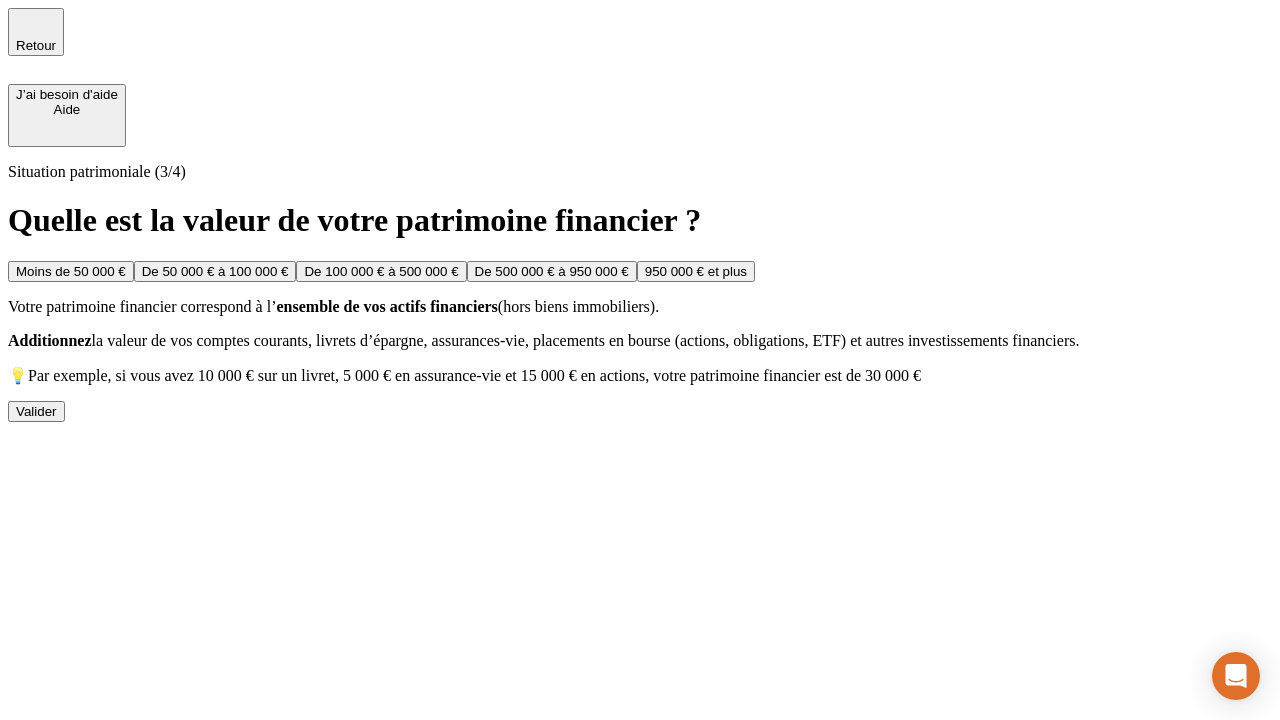 click on "Moins de 50 000 €" at bounding box center (71, 271) 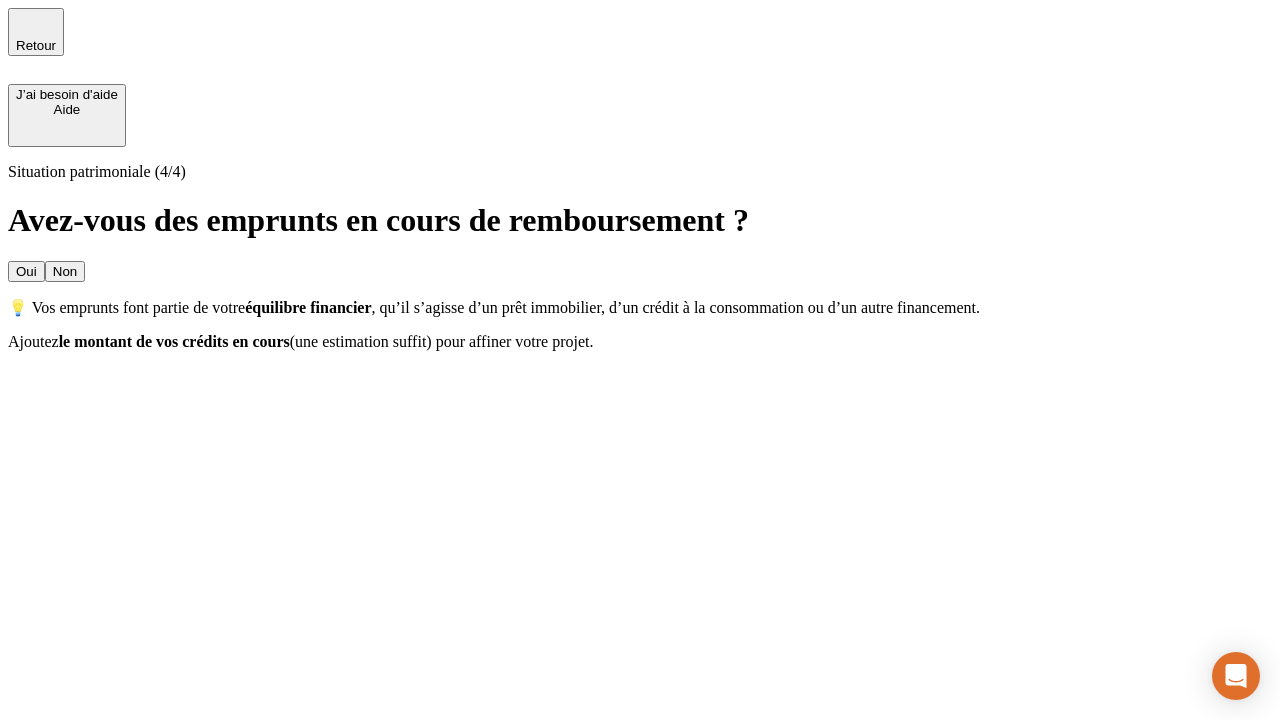 click on "Non" at bounding box center [65, 271] 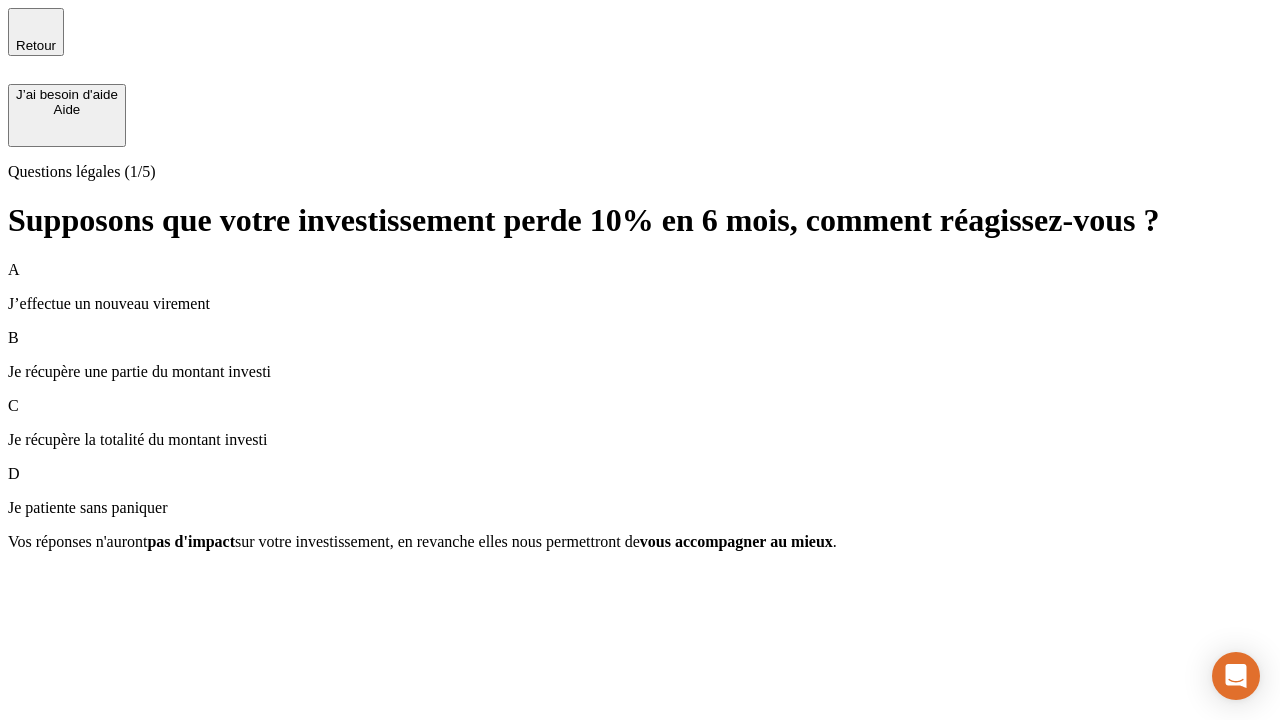 click on "A J’effectue un nouveau virement" at bounding box center [640, 287] 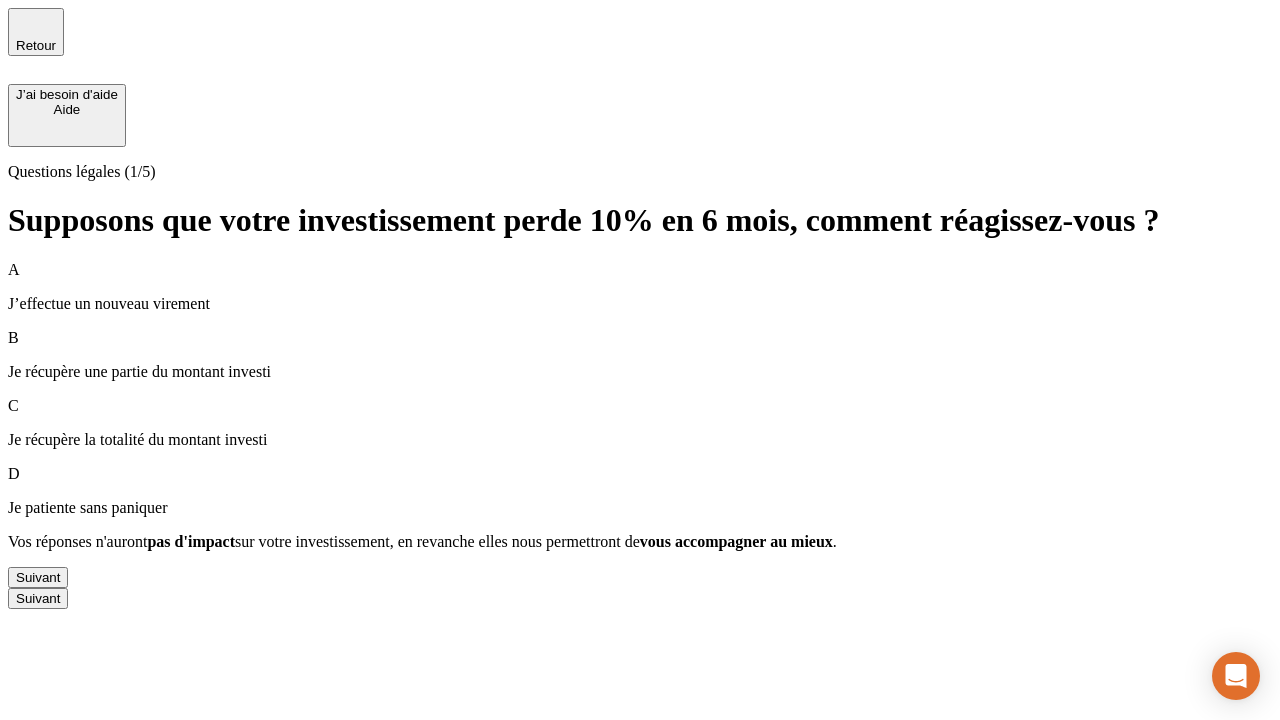 click on "Suivant" at bounding box center (38, 577) 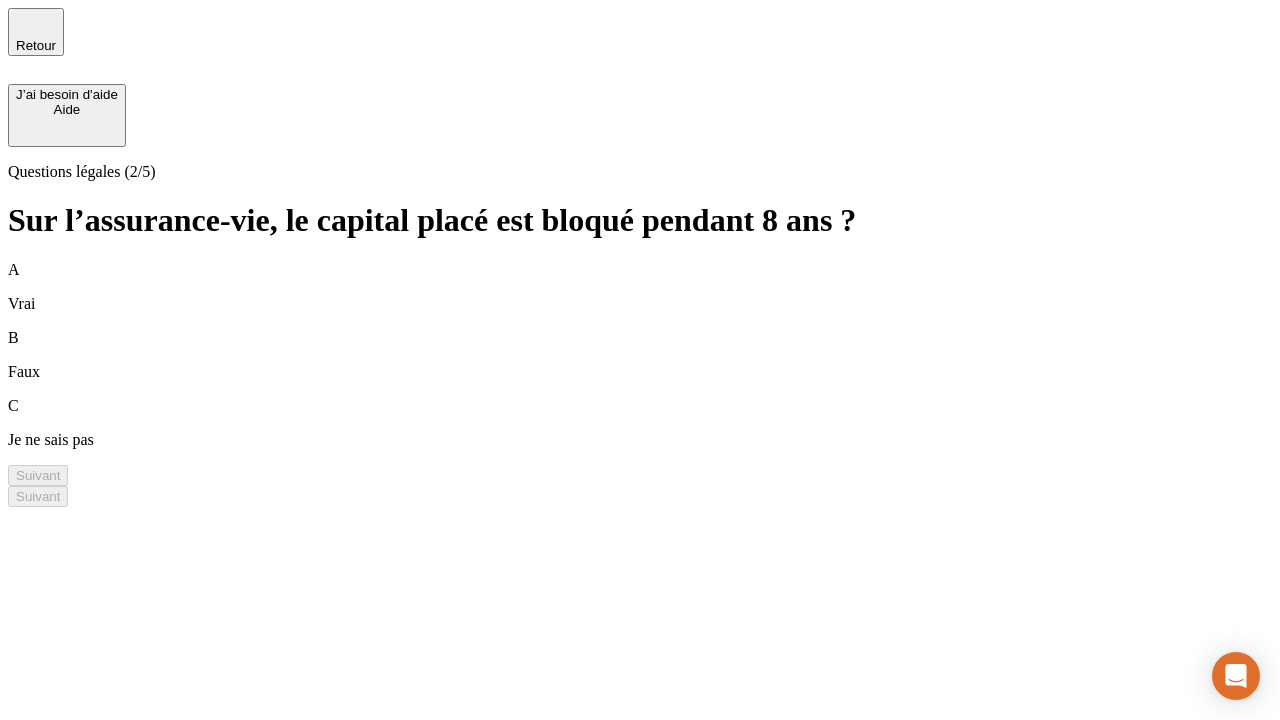 click on "A Vrai" at bounding box center [640, 287] 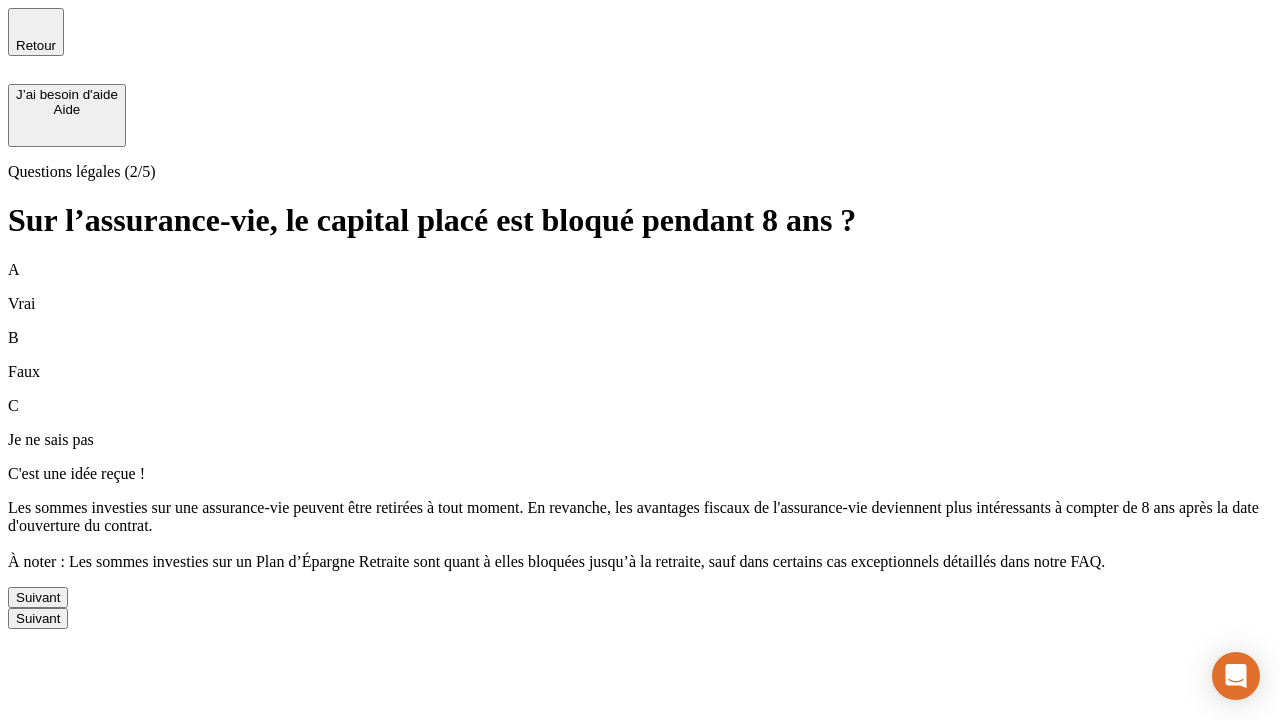 click on "Suivant" at bounding box center (38, 597) 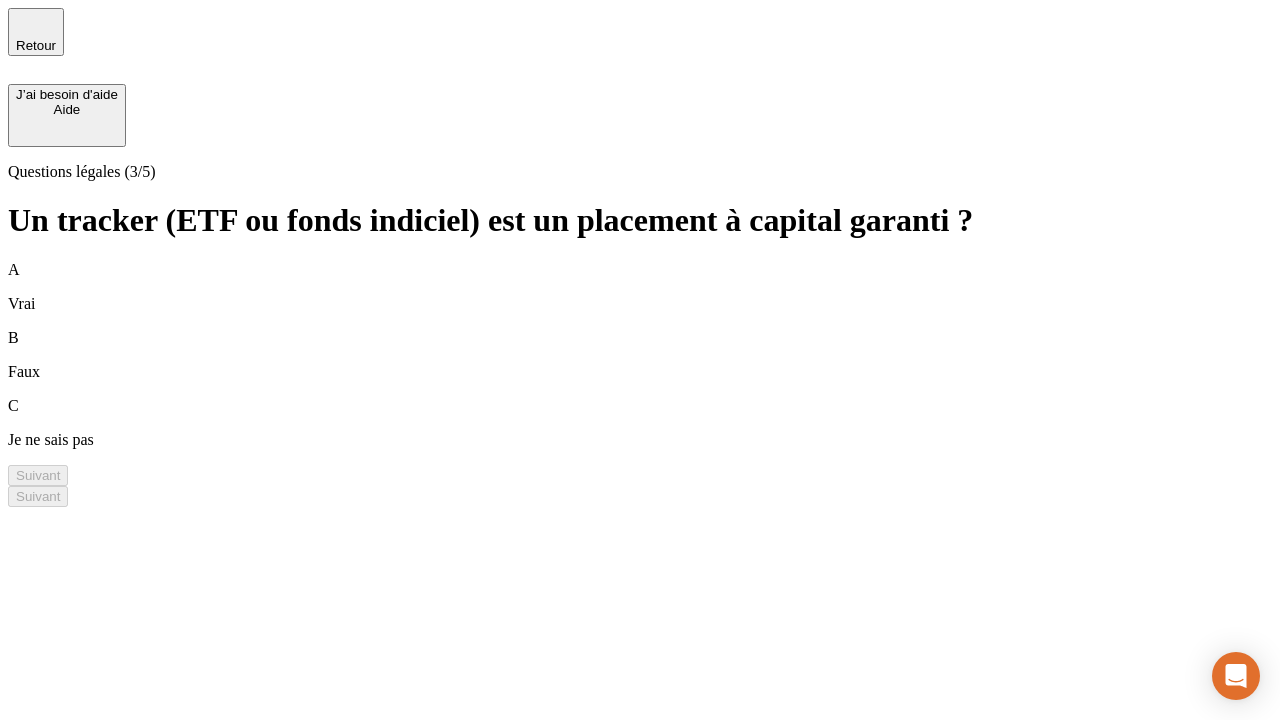 click on "A Vrai" at bounding box center [640, 287] 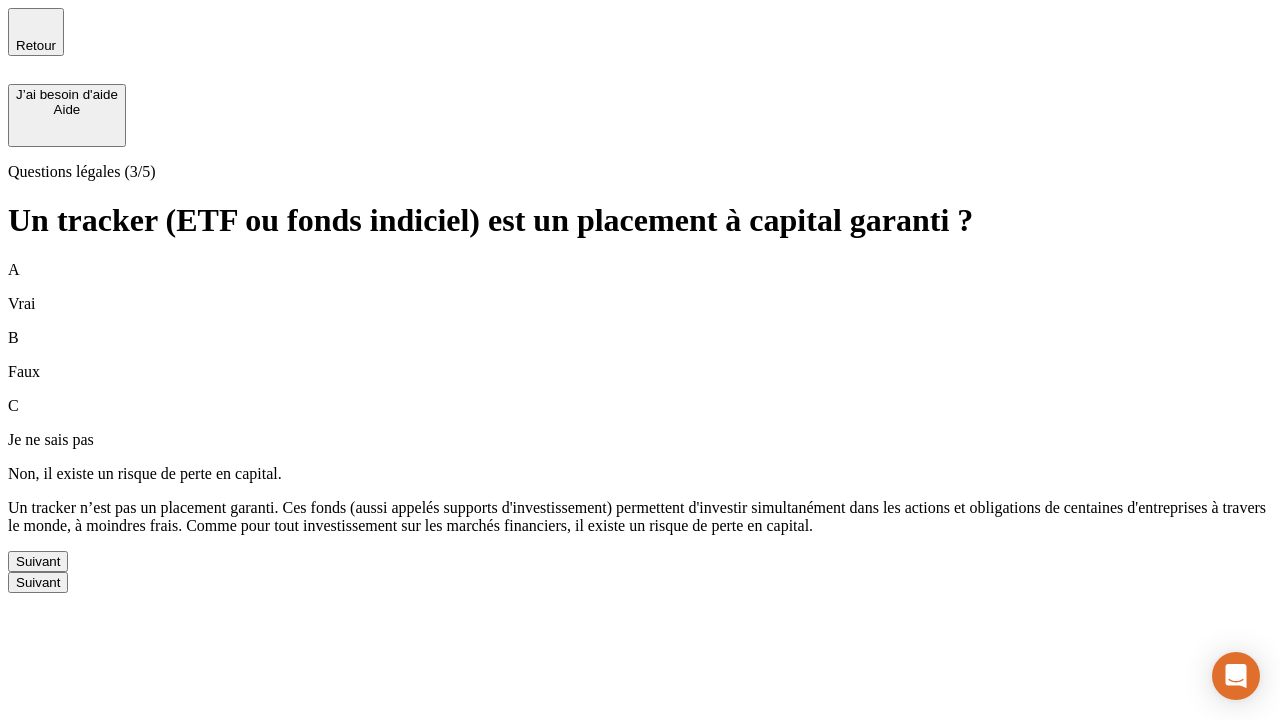 click on "Suivant" at bounding box center (38, 561) 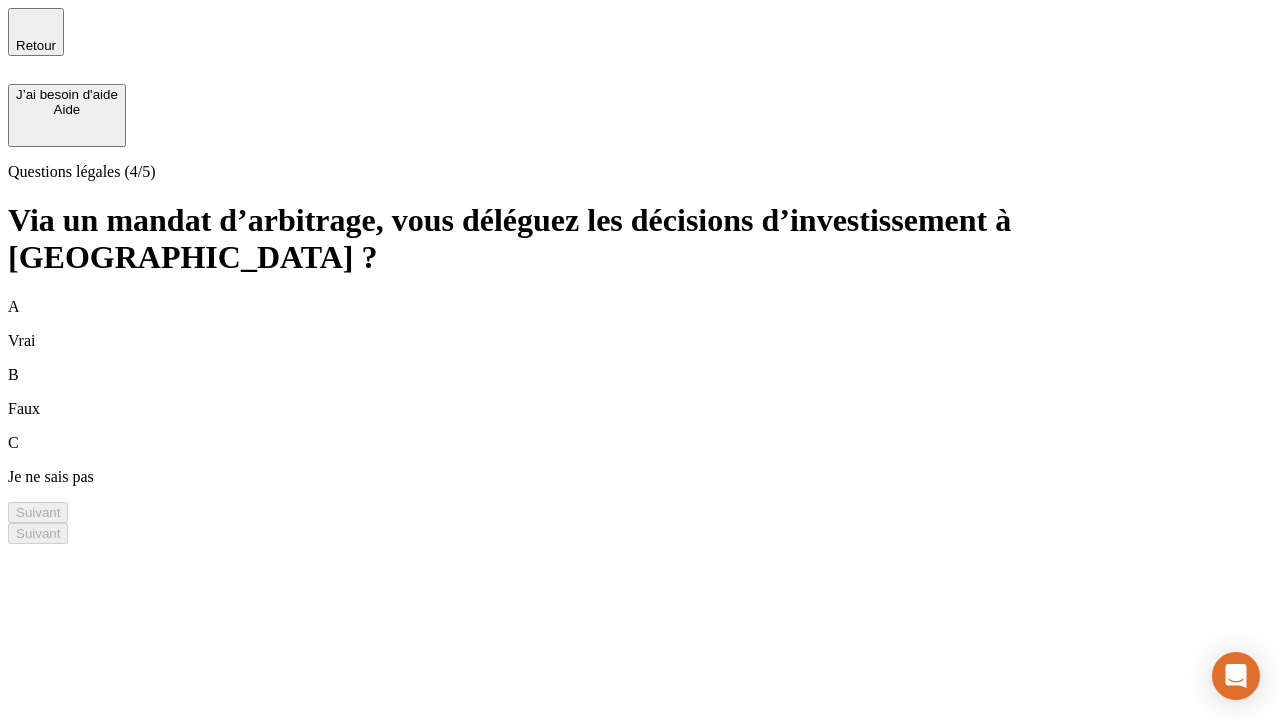 click on "A Vrai" at bounding box center [640, 324] 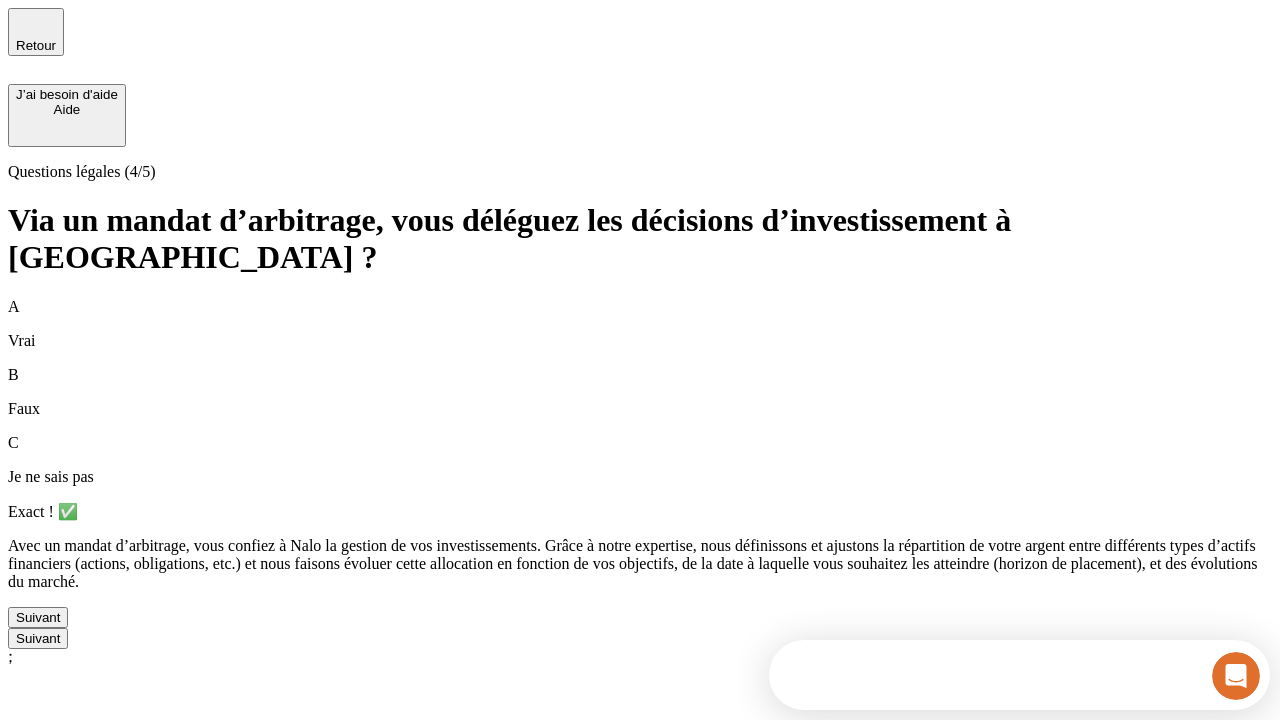 scroll, scrollTop: 0, scrollLeft: 0, axis: both 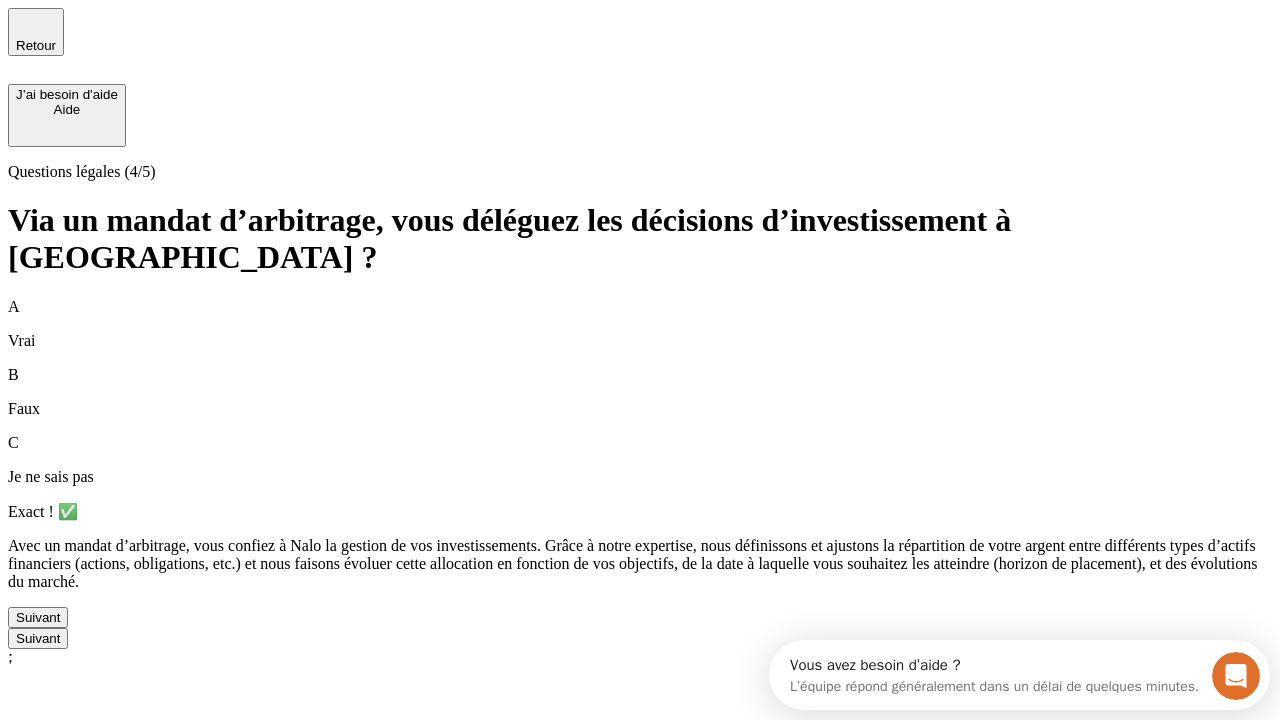 click on "Suivant" at bounding box center (38, 617) 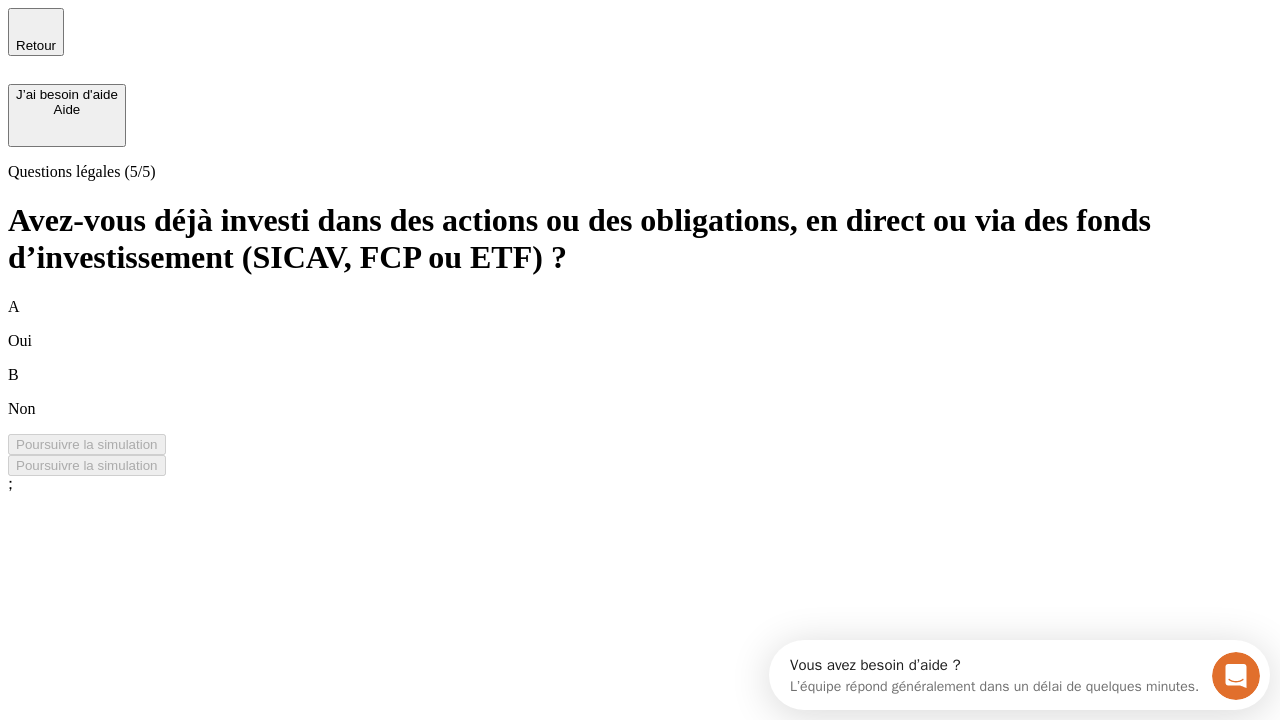 click on "B Non" at bounding box center [640, 392] 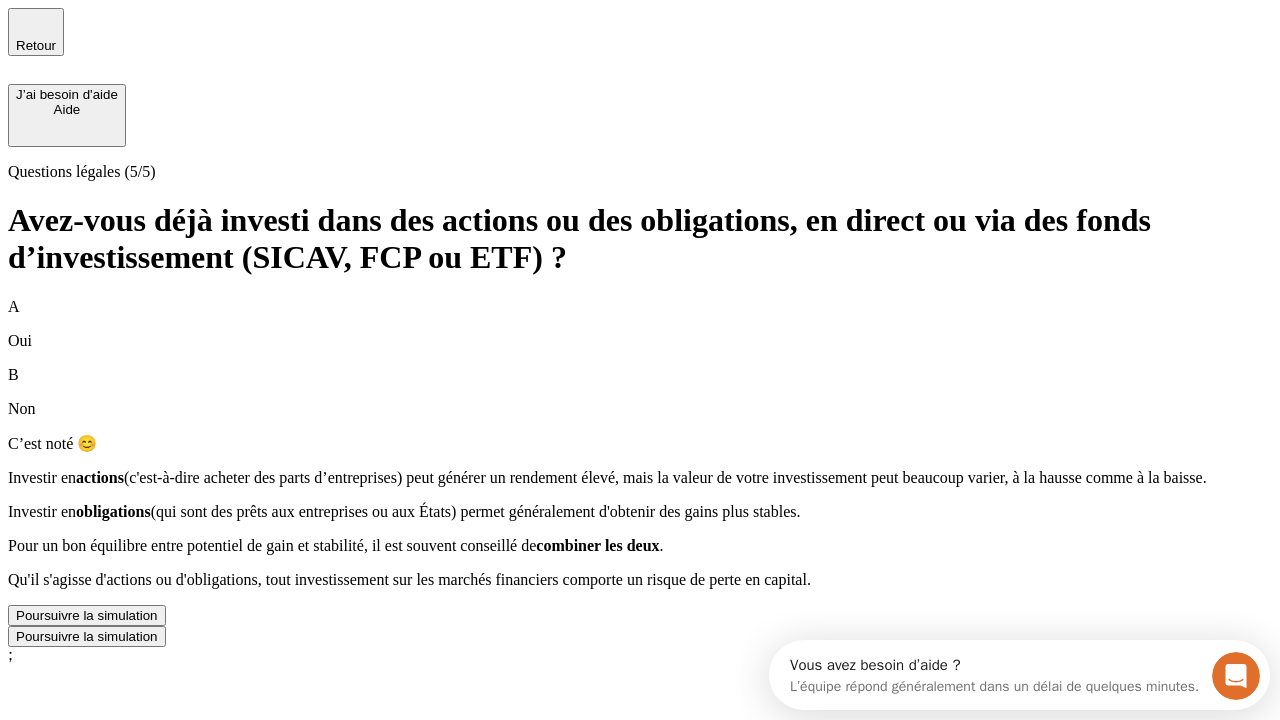 click on "Poursuivre la simulation" at bounding box center [87, 615] 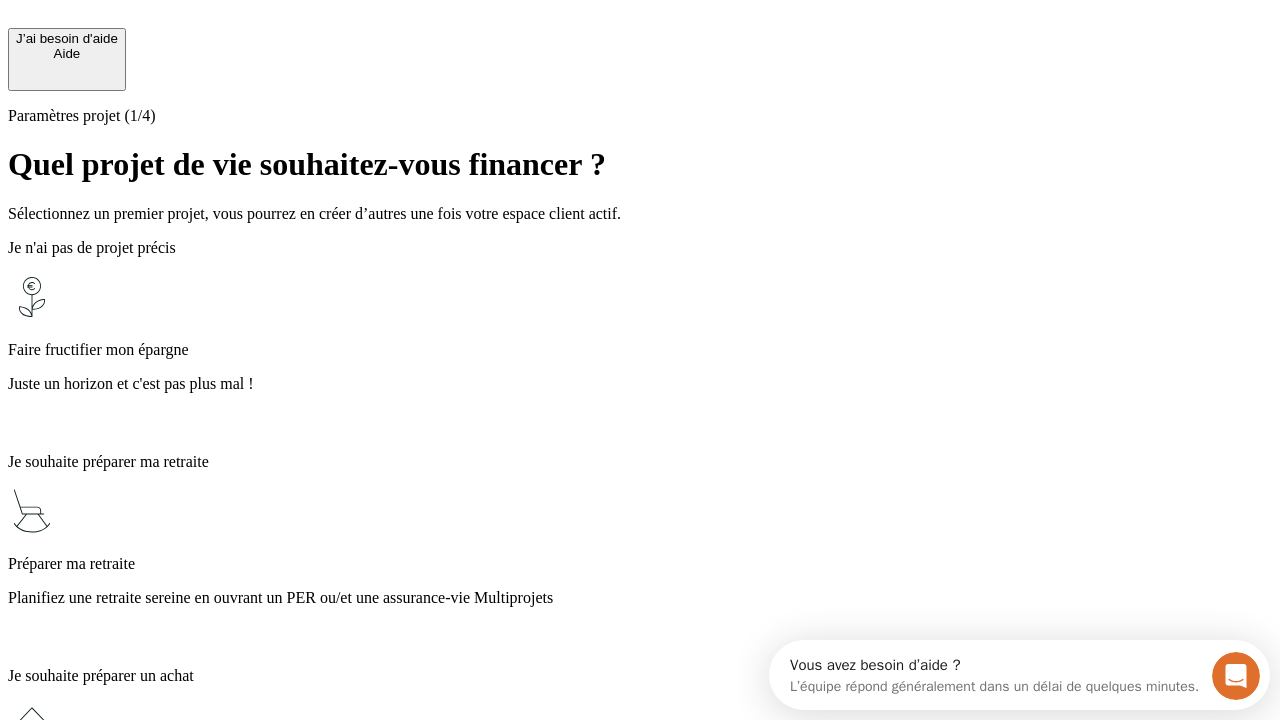 click on "Juste un horizon et c'est pas plus mal !" at bounding box center [640, 384] 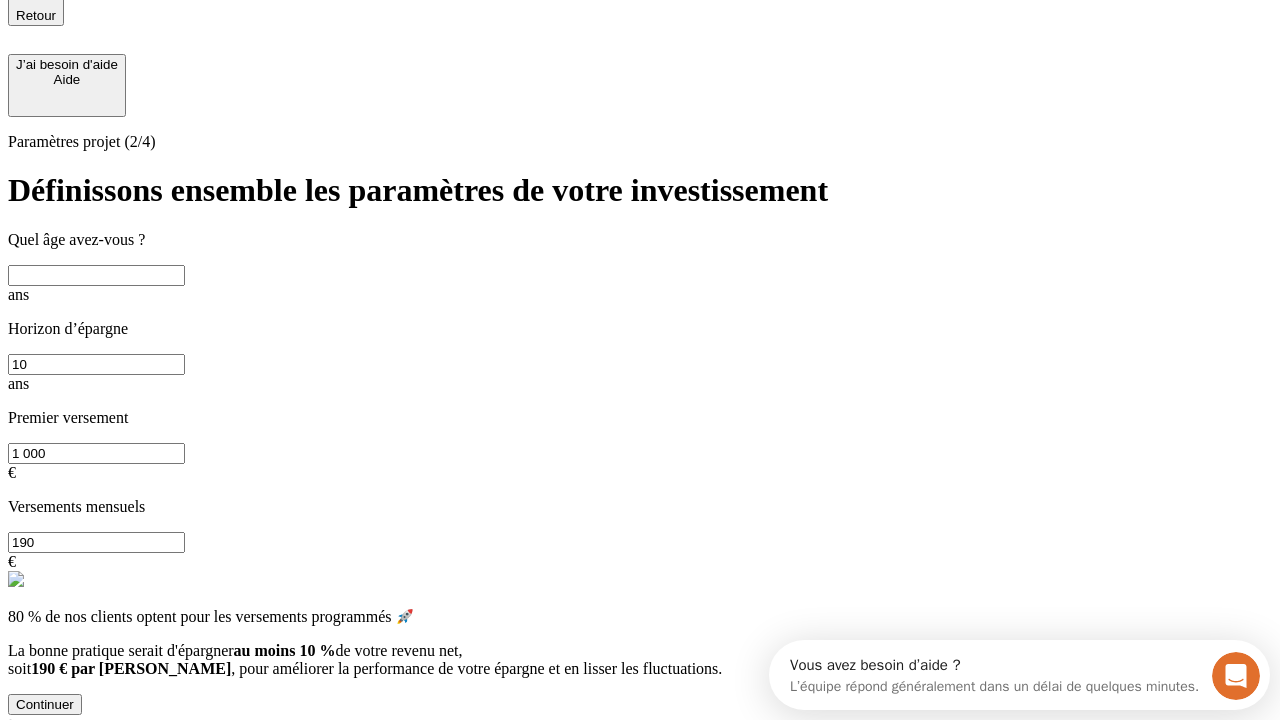 click at bounding box center (96, 275) 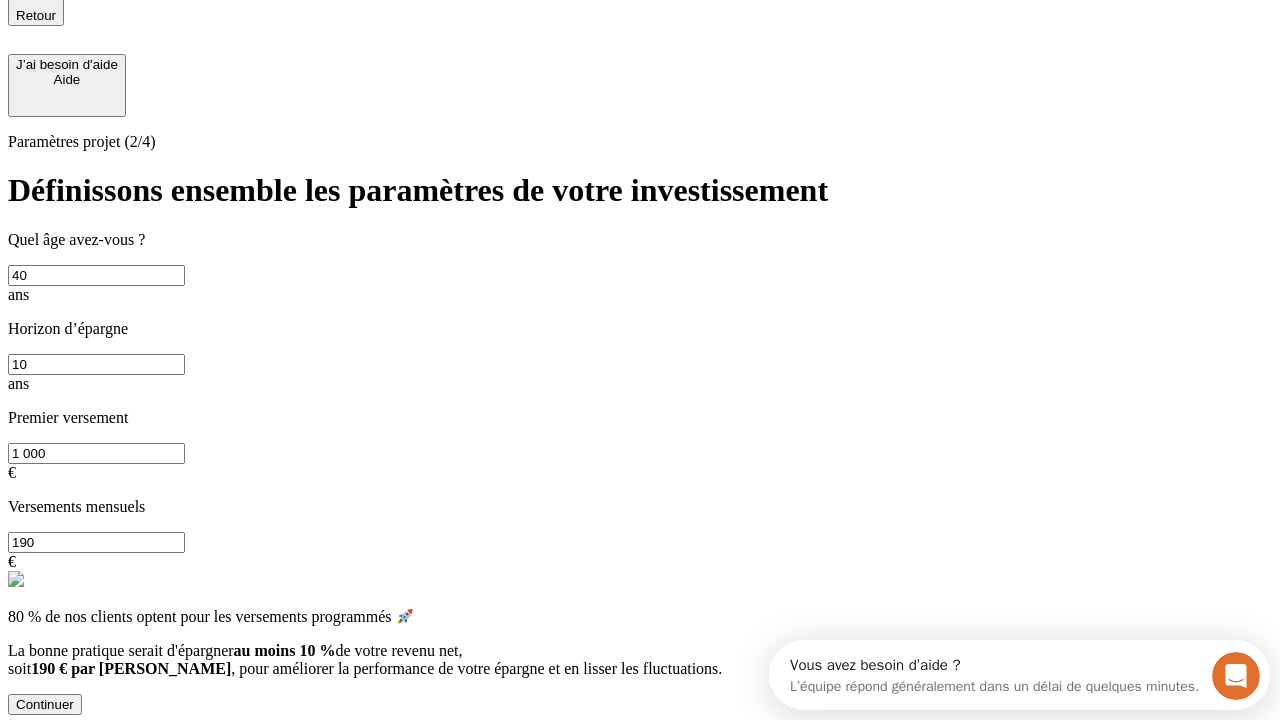 type on "40" 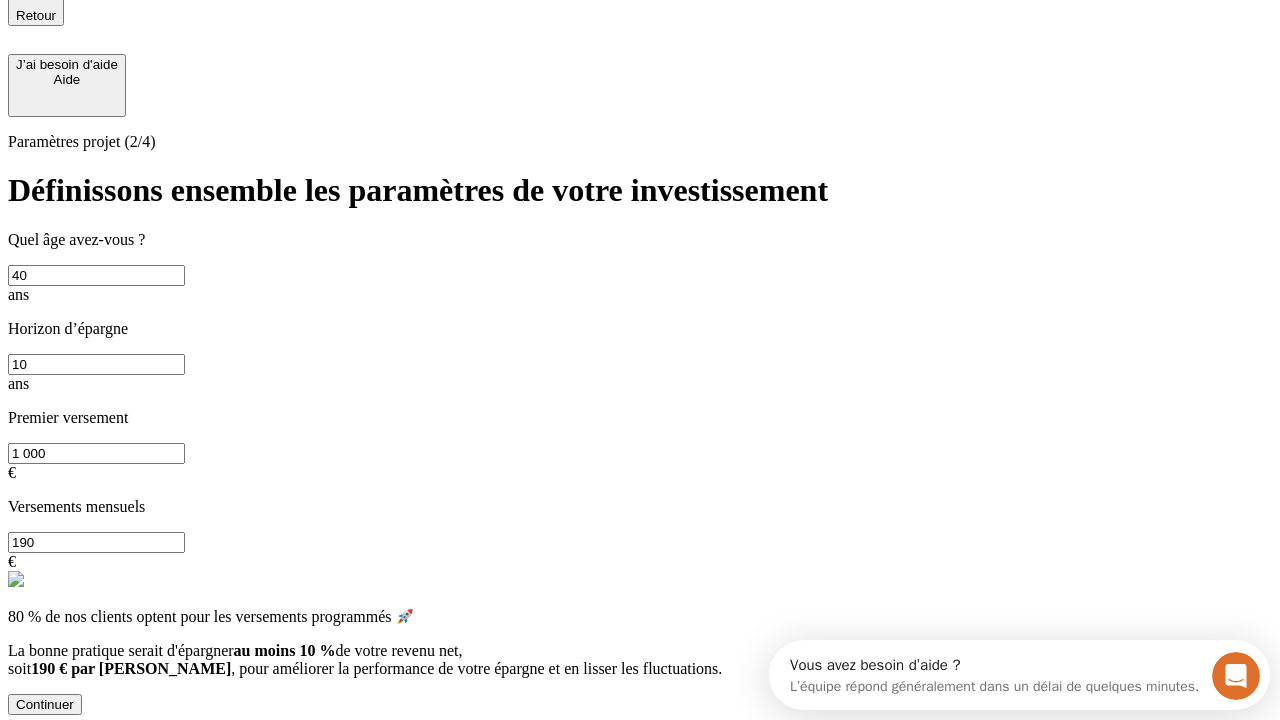 click on "1 000" at bounding box center [96, 453] 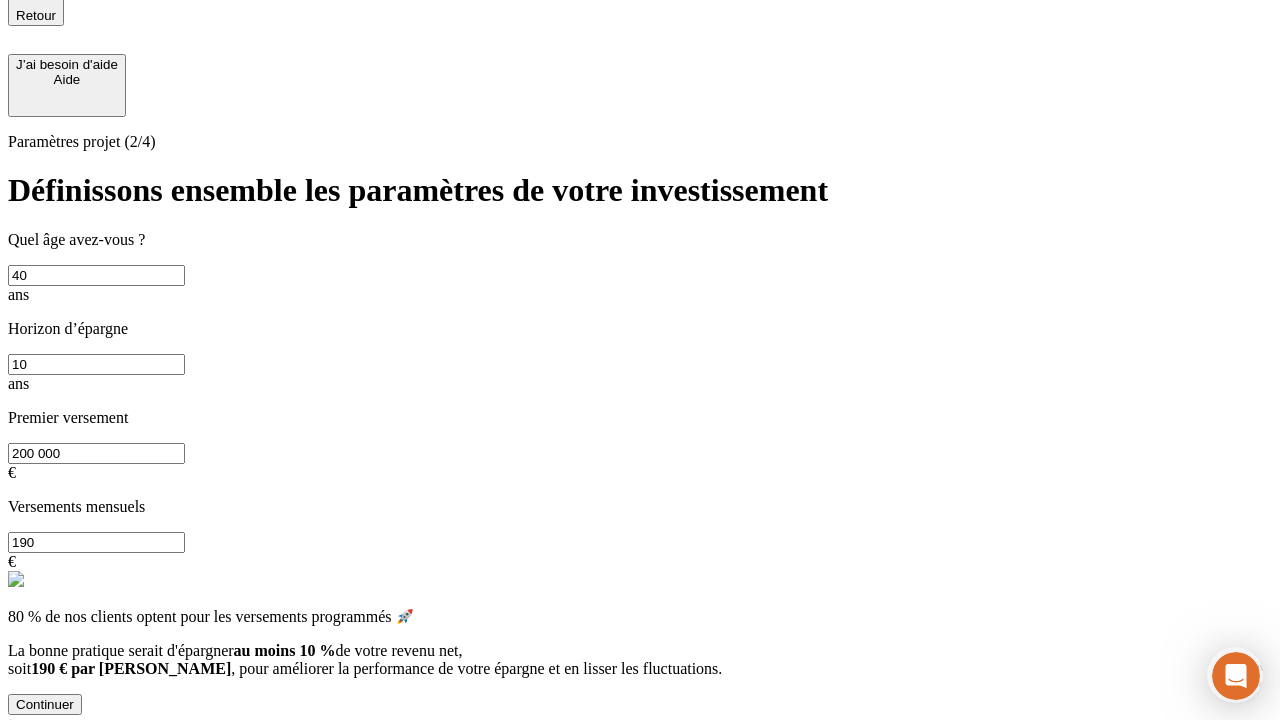 type on "200 000" 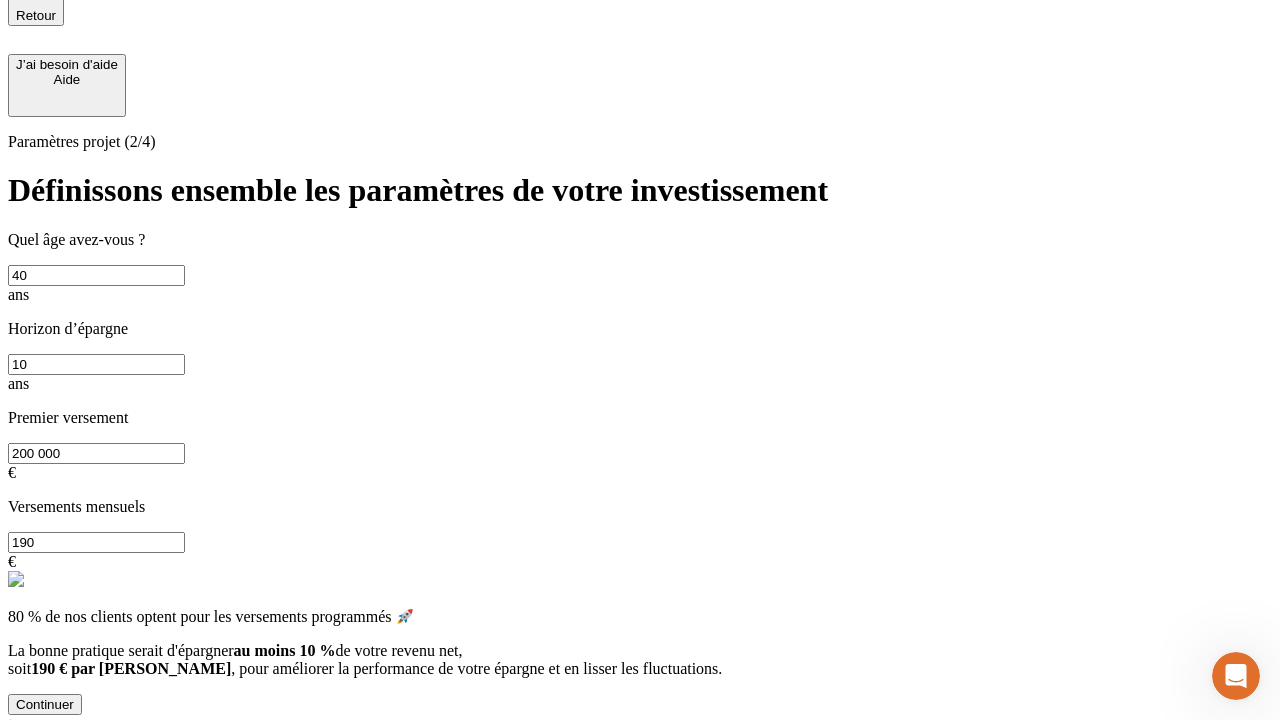 scroll, scrollTop: 12, scrollLeft: 0, axis: vertical 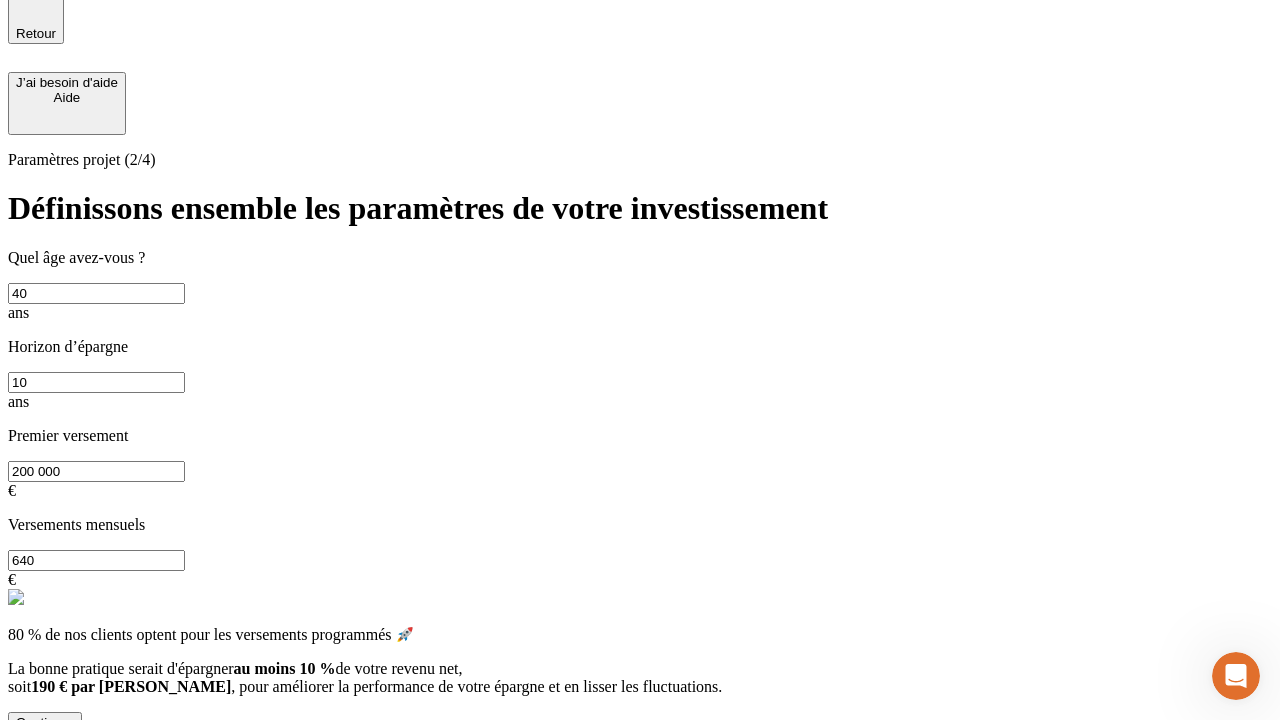 type on "640" 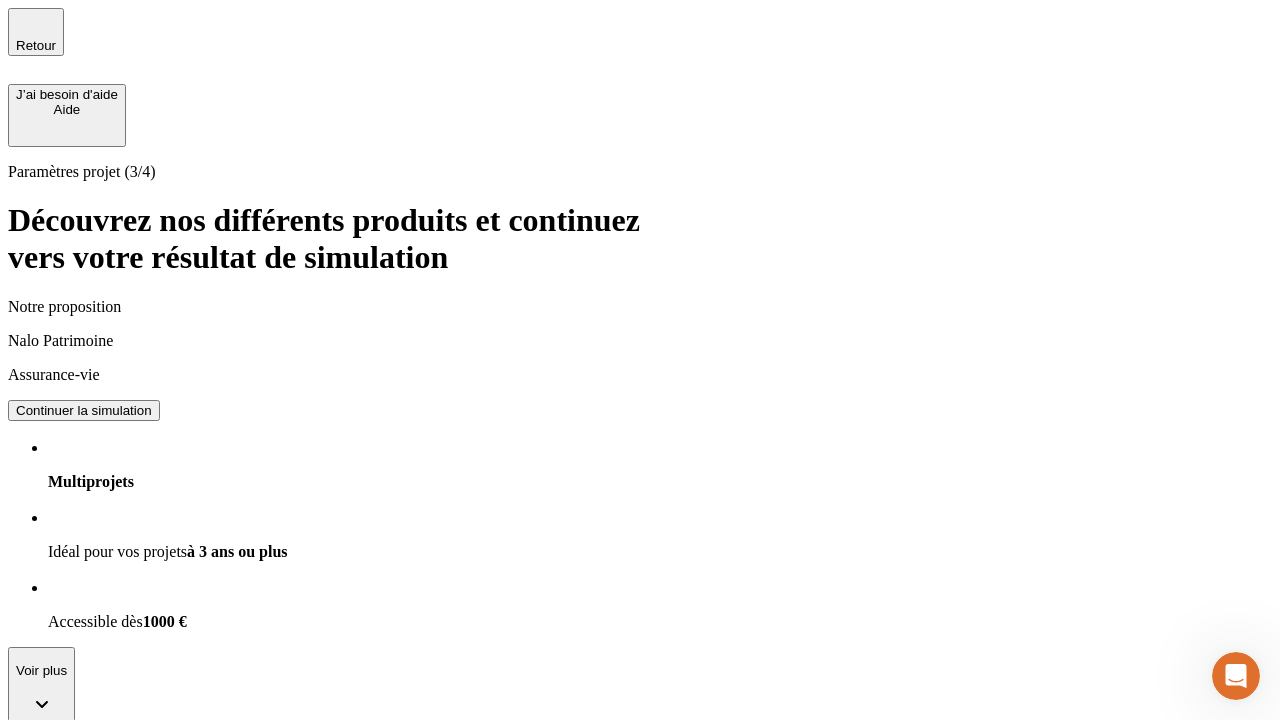 click on "Continuer la simulation" at bounding box center [84, 410] 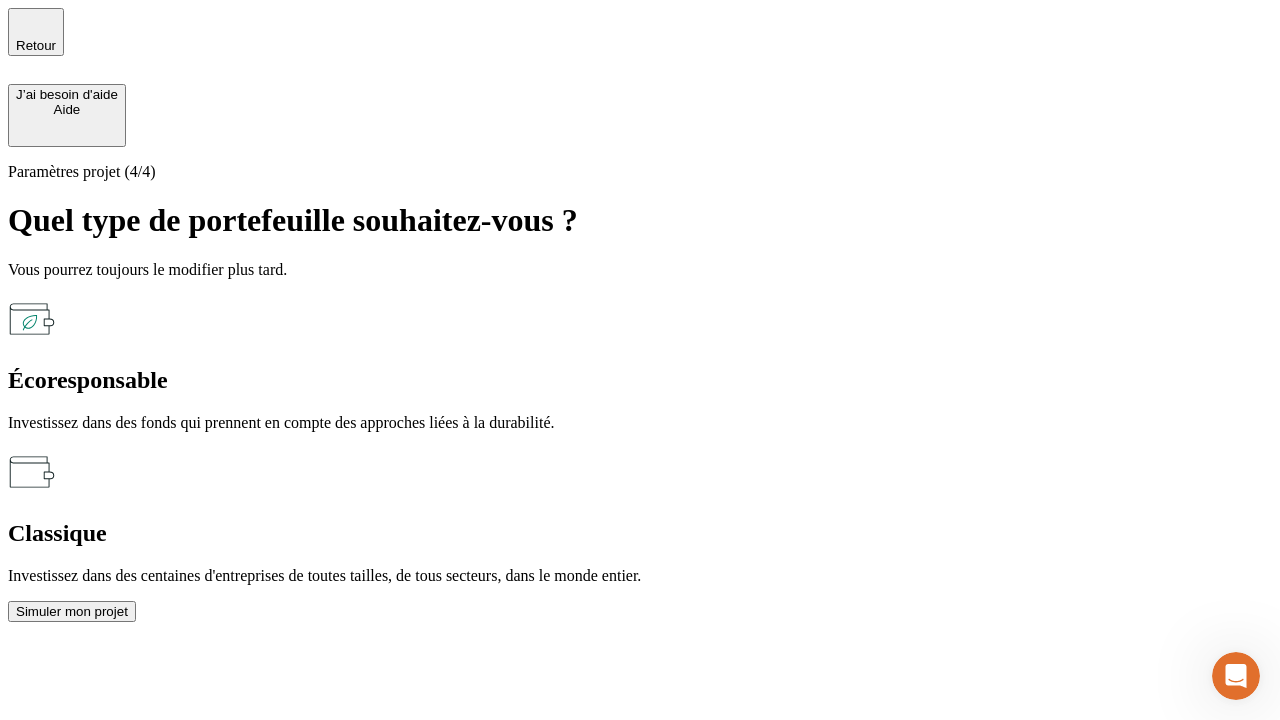 click on "Classique" at bounding box center (640, 533) 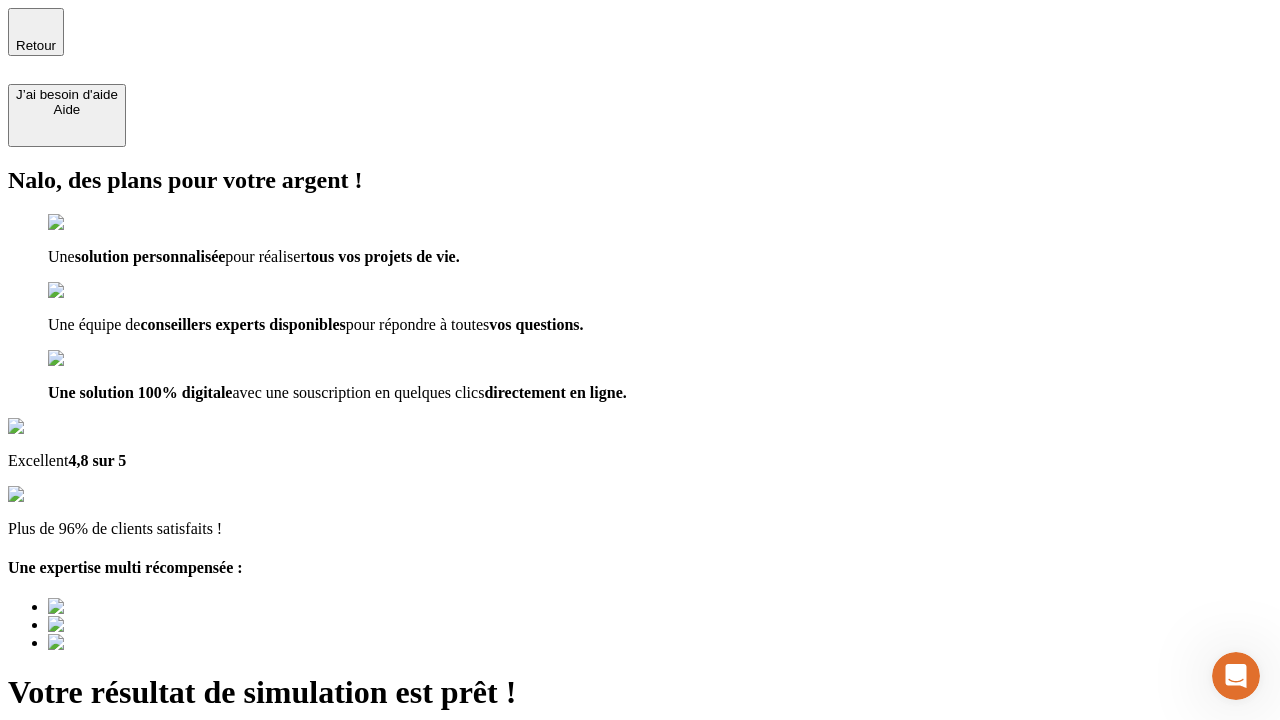 click on "Découvrir ma simulation" at bounding box center [87, 797] 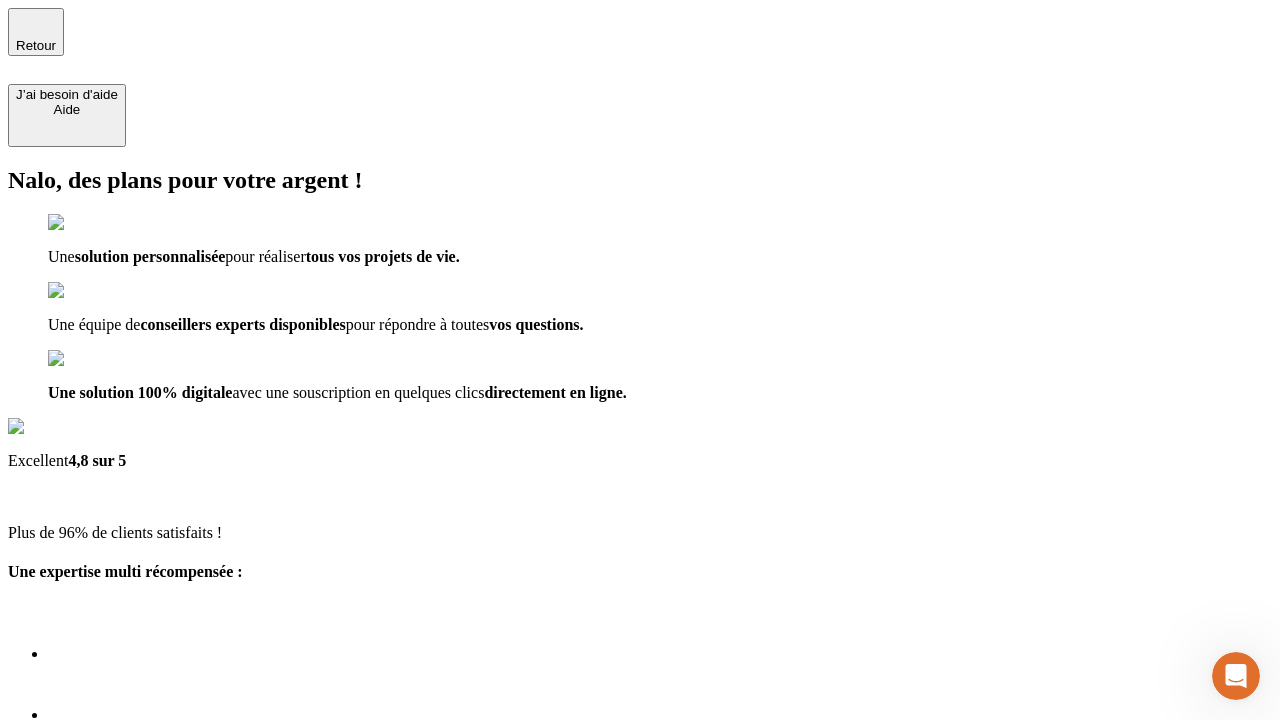 type on "[EMAIL_ADDRESS][DOMAIN_NAME]" 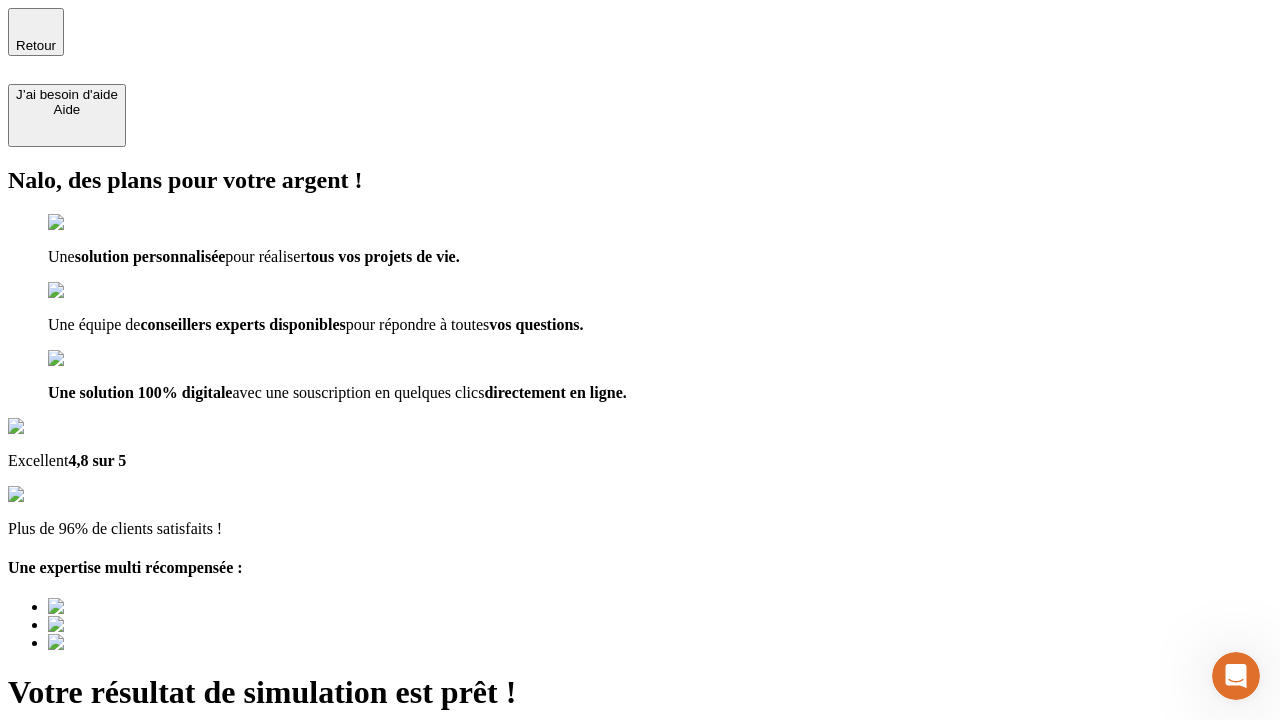 click on "Découvrir ma simulation" at bounding box center [87, 847] 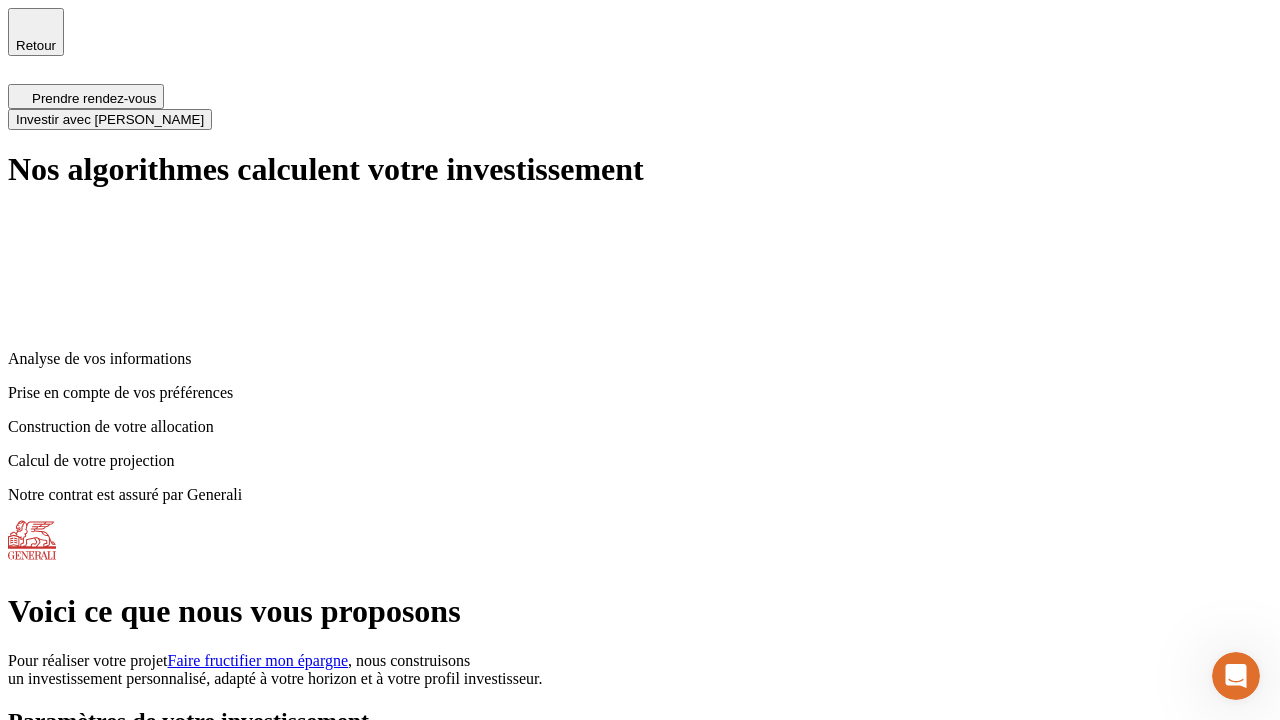 scroll, scrollTop: 8, scrollLeft: 0, axis: vertical 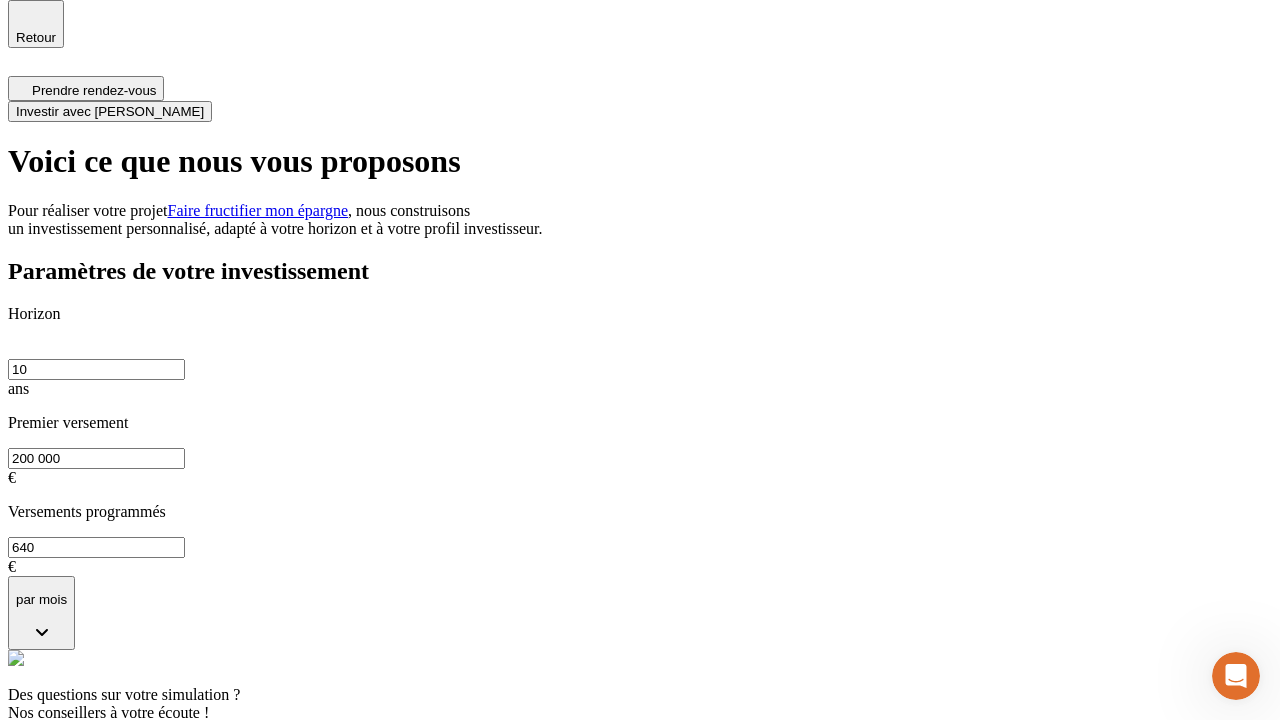 click on "Investir avec [PERSON_NAME]" at bounding box center (110, 111) 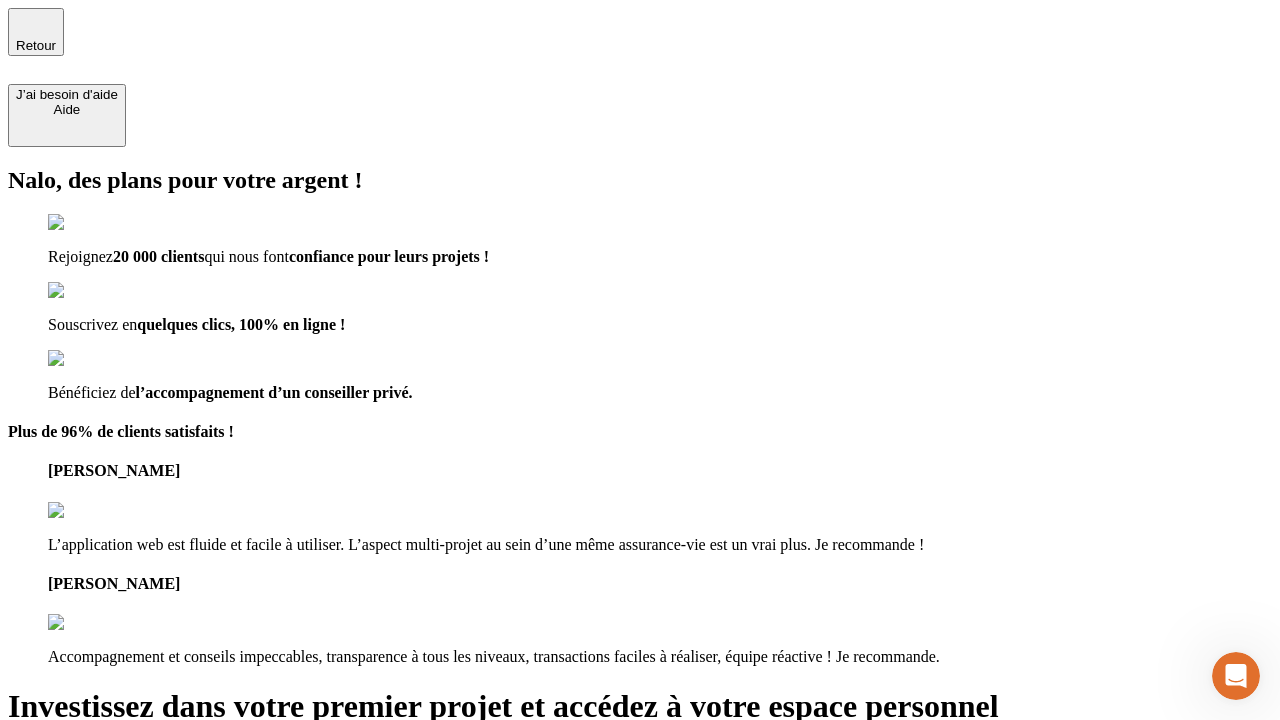 type on "[EMAIL_ADDRESS][DOMAIN_NAME]" 